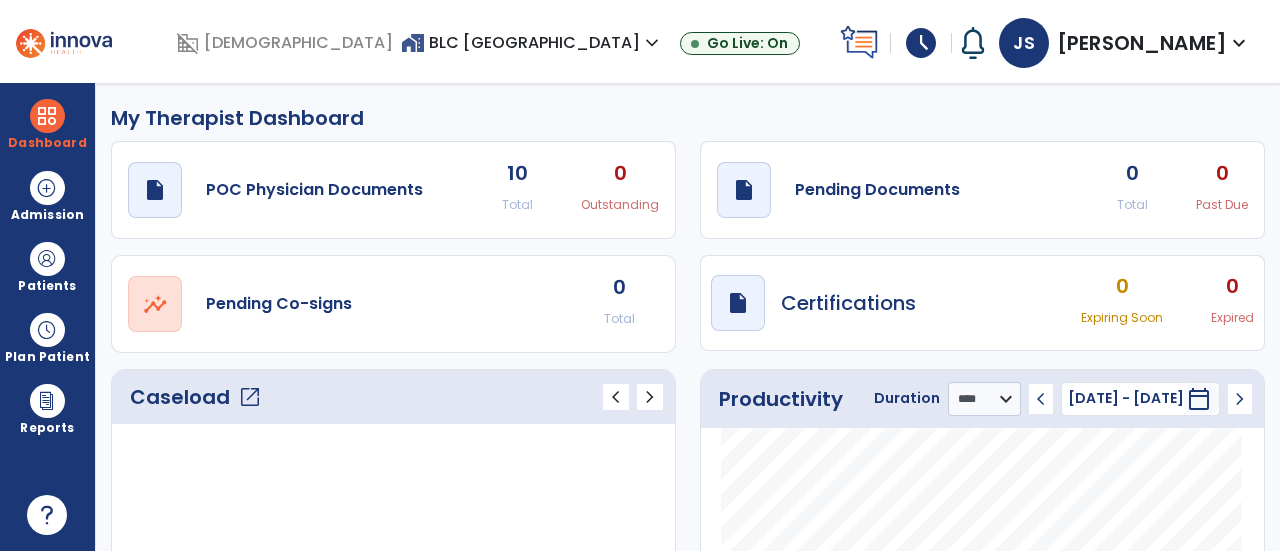 select on "****" 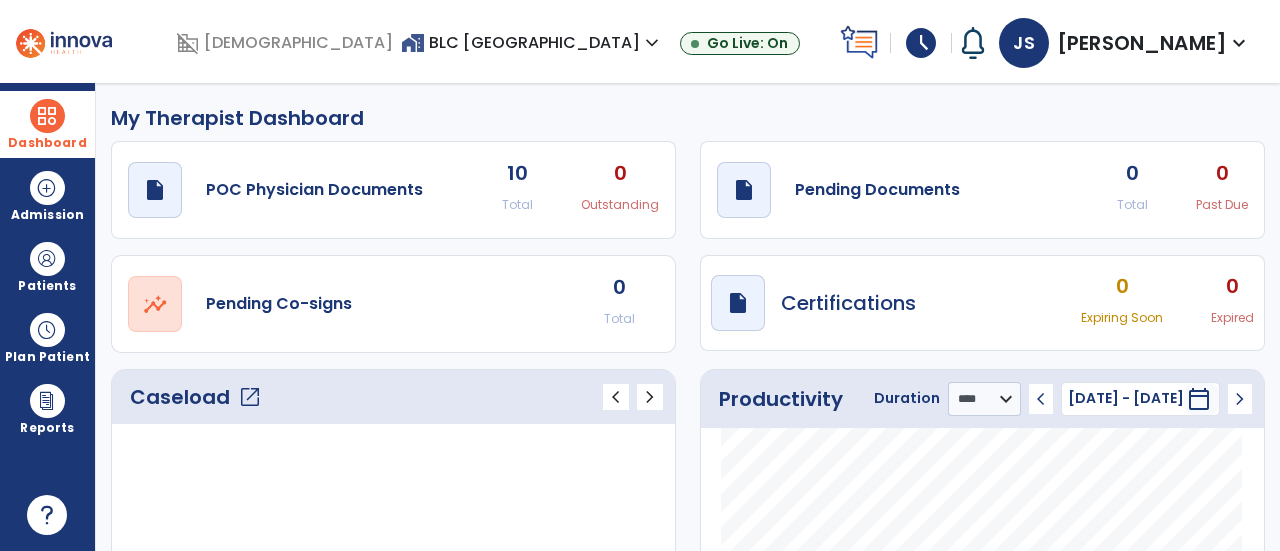 scroll, scrollTop: 0, scrollLeft: 0, axis: both 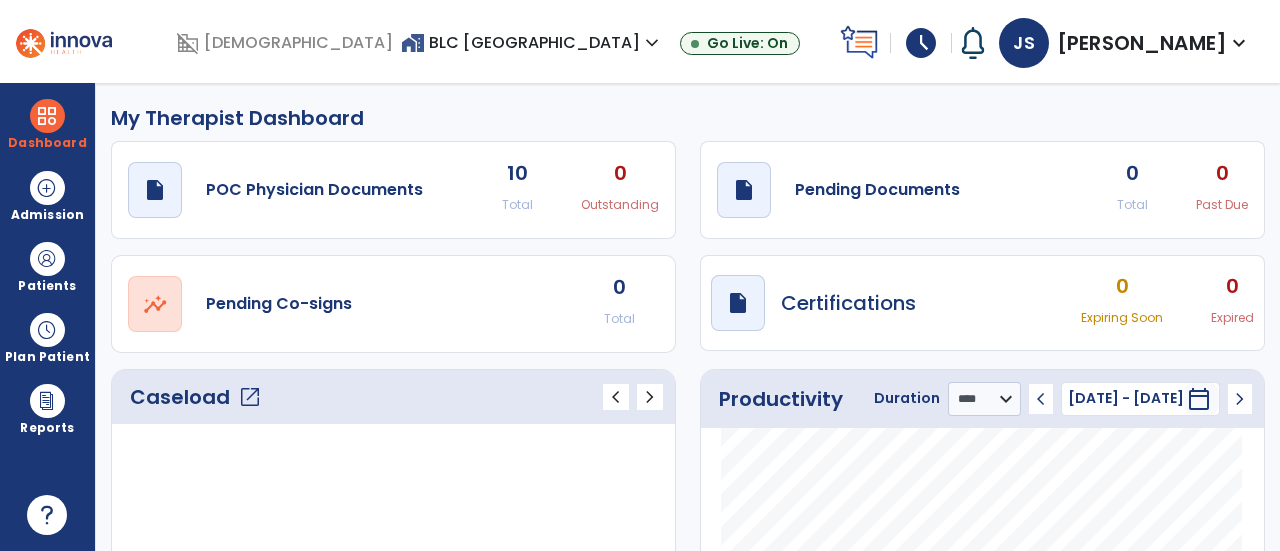 click on "Dashboard  dashboard  Therapist Dashboard Admission Patients  format_list_bulleted  Patient List  space_dashboard  Patient Board  insert_chart  PDPM Board Plan Patient  event_note  Planner  content_paste_go  Scheduler  content_paste_go  Whiteboard Reports  export_notes  Billing Exports  note_alt  EOM Report  event_note  Minutes By Payor  inbox_customize  Service Log  playlist_add_check  Triple Check Report" at bounding box center [48, 317] 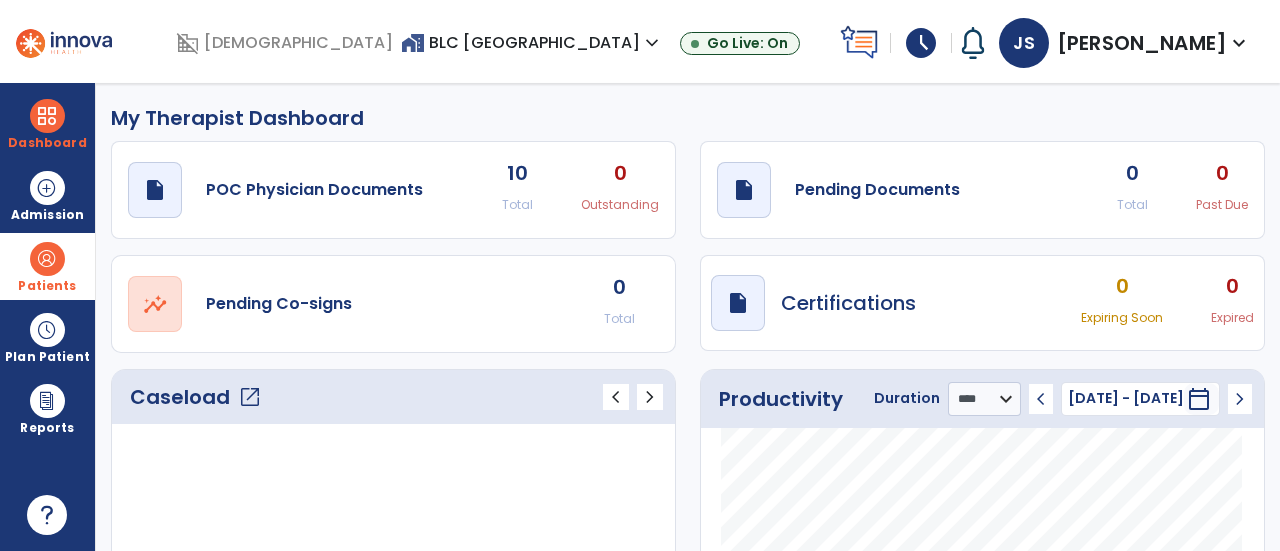 click at bounding box center (47, 259) 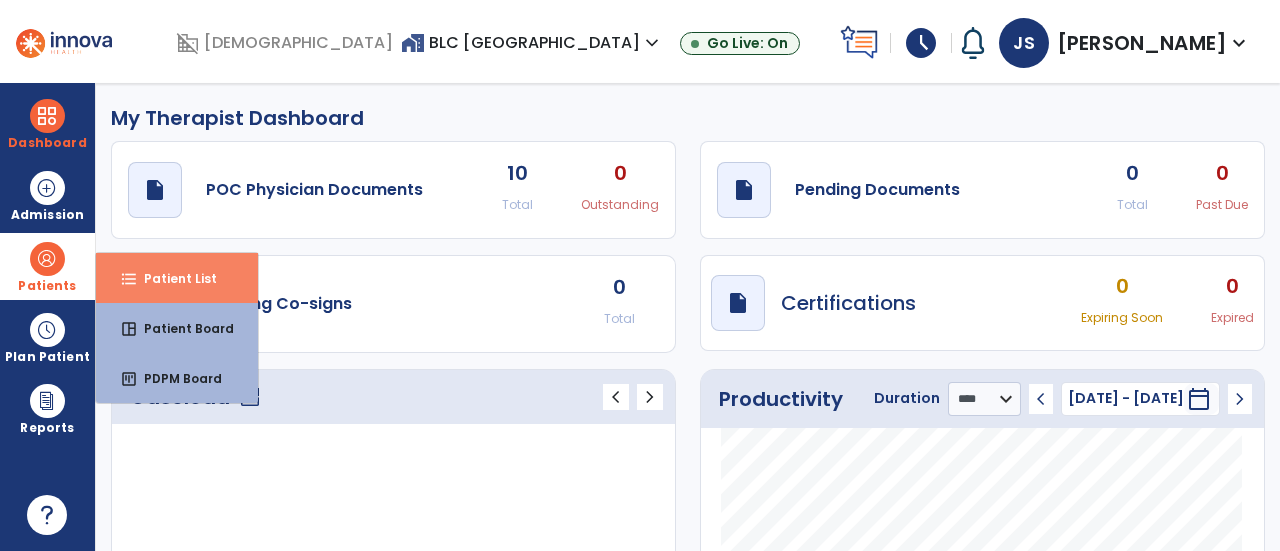 click on "format_list_bulleted  Patient List" at bounding box center [177, 278] 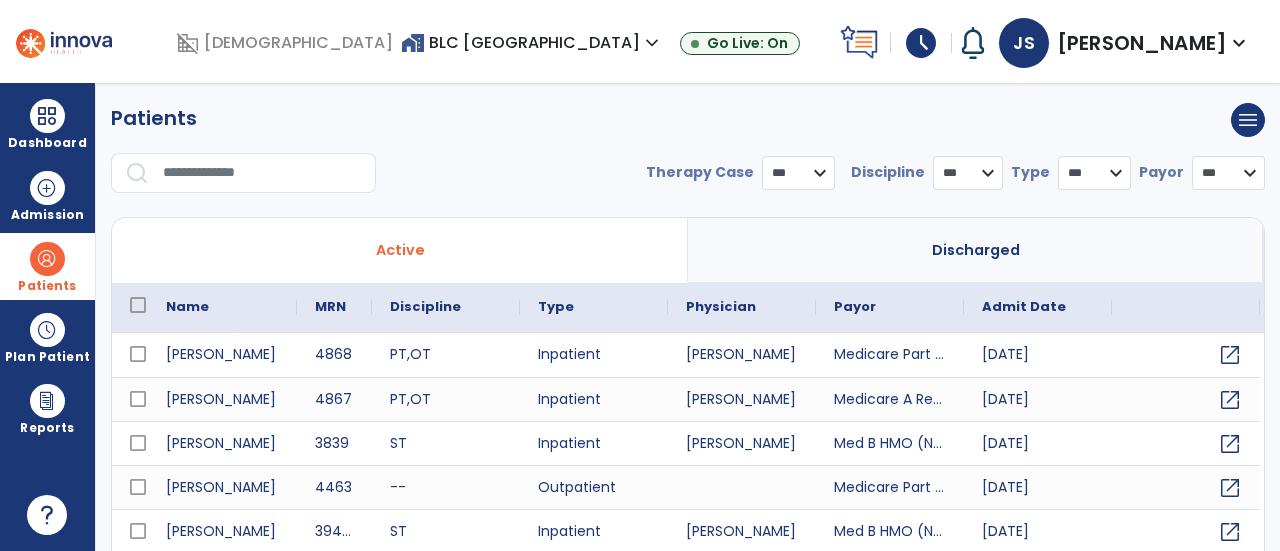 select on "***" 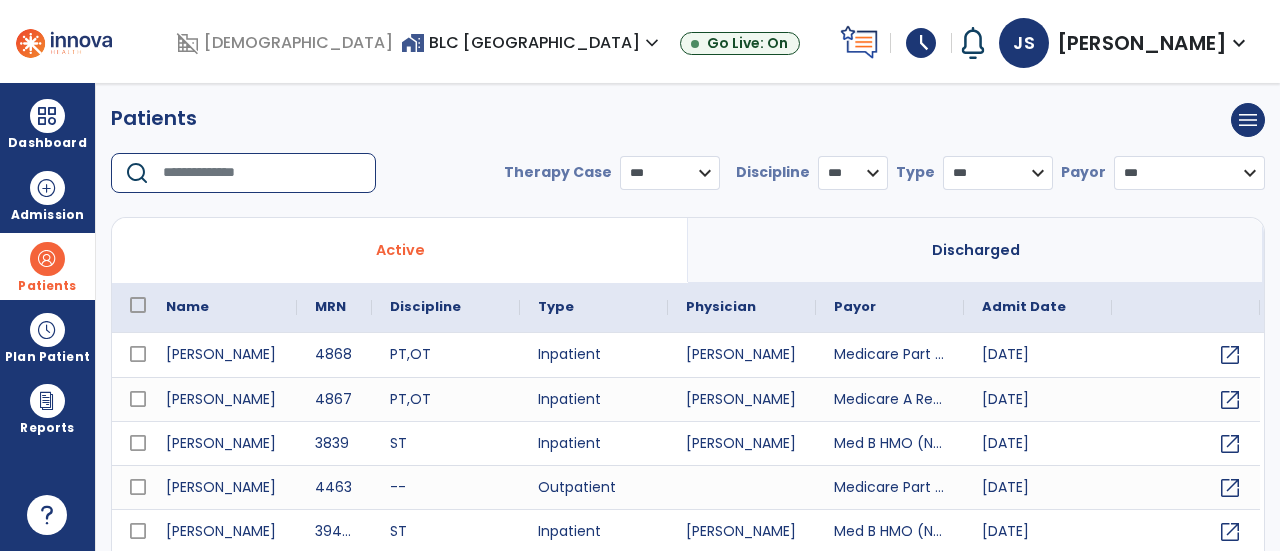 click at bounding box center [262, 173] 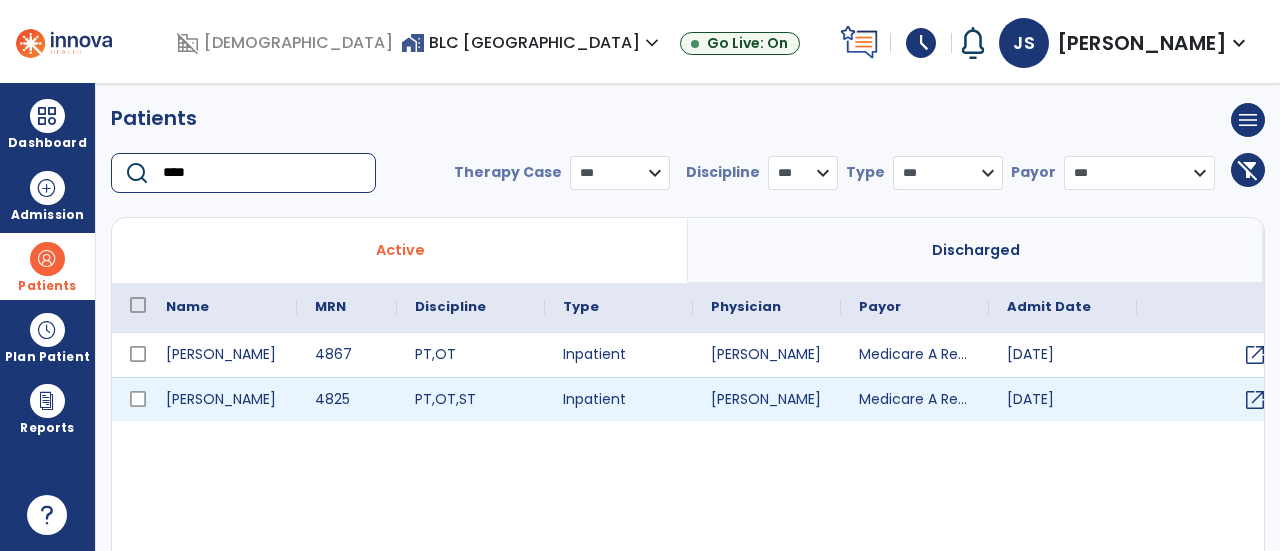 type on "****" 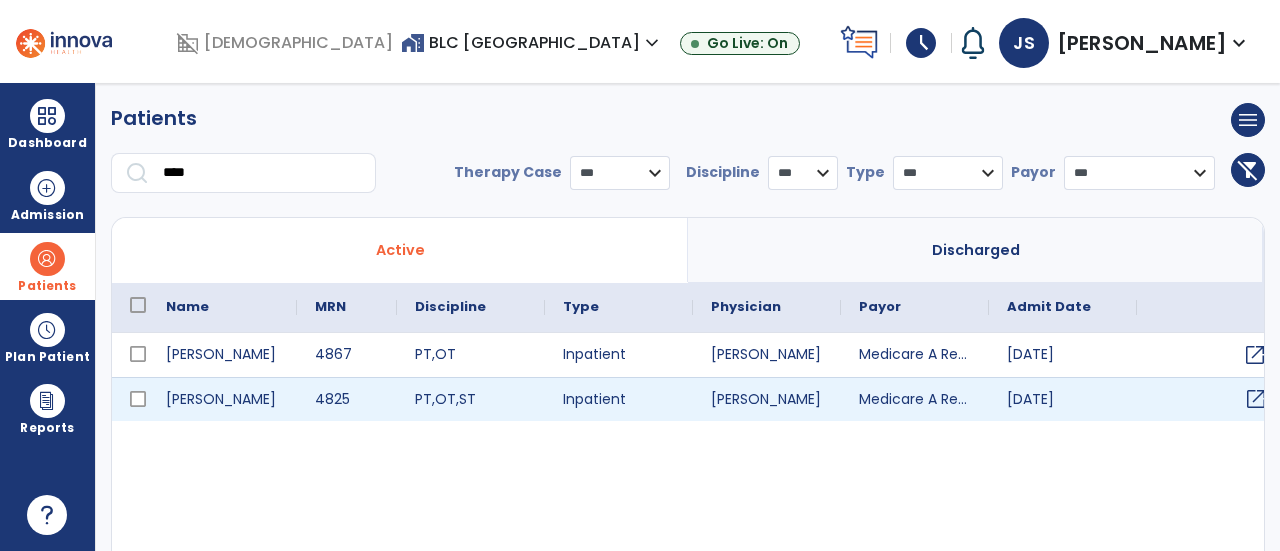 click on "open_in_new" at bounding box center [1211, 399] 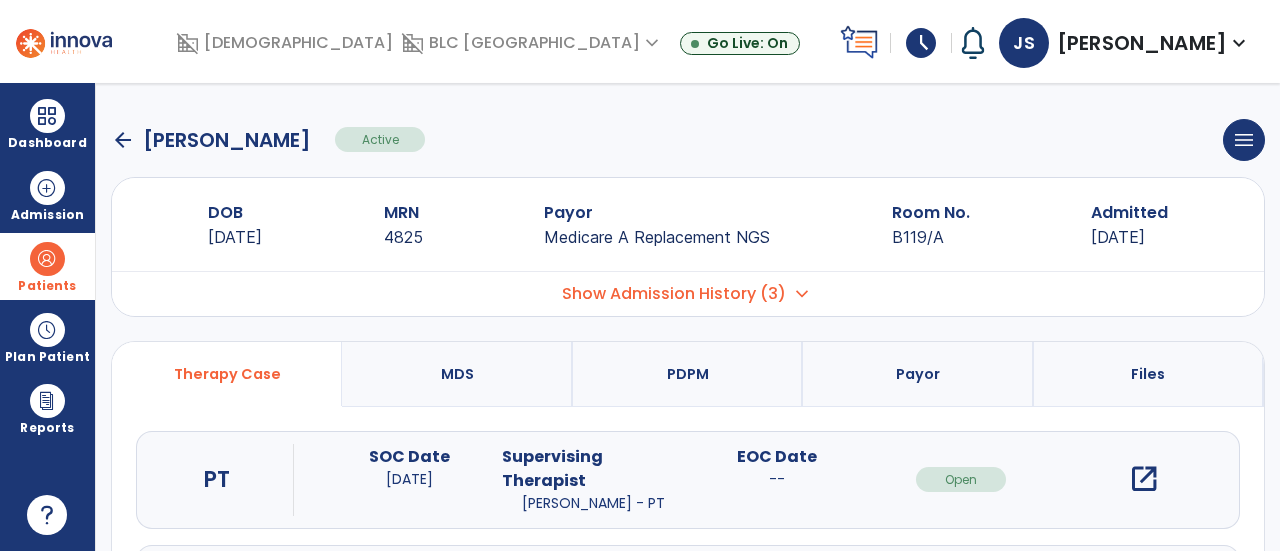 scroll, scrollTop: 250, scrollLeft: 0, axis: vertical 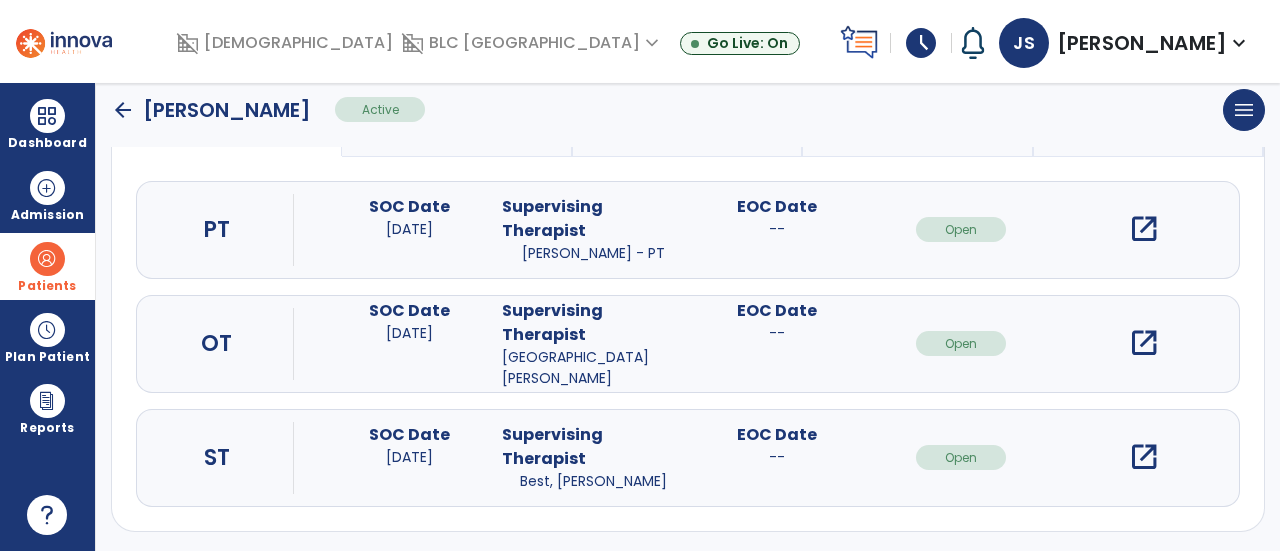 click on "open_in_new" at bounding box center (1144, 457) 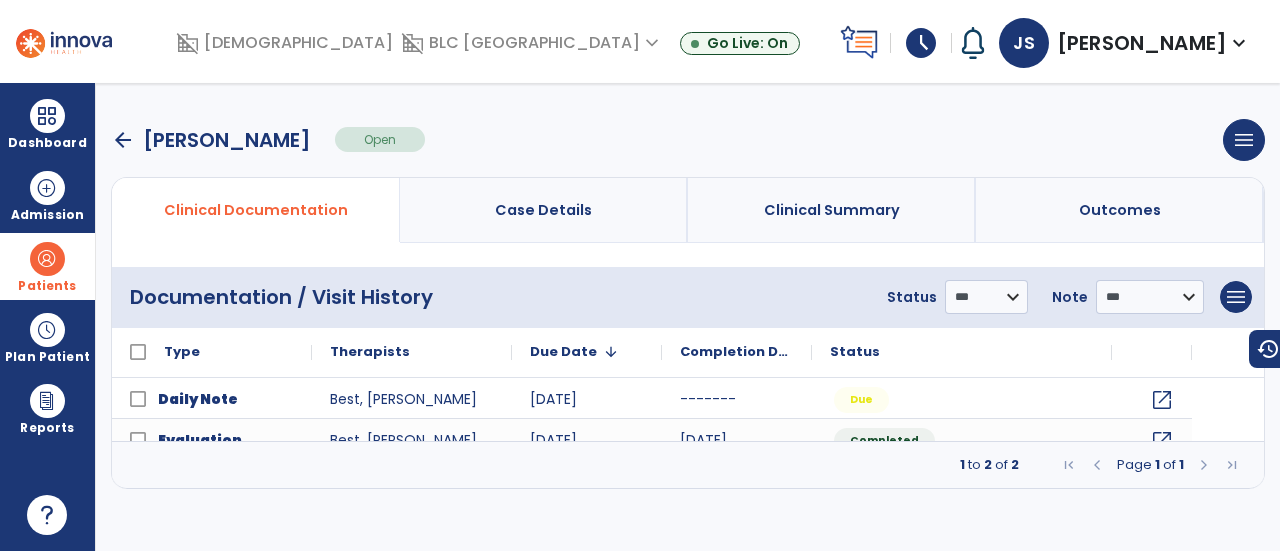 scroll, scrollTop: 0, scrollLeft: 0, axis: both 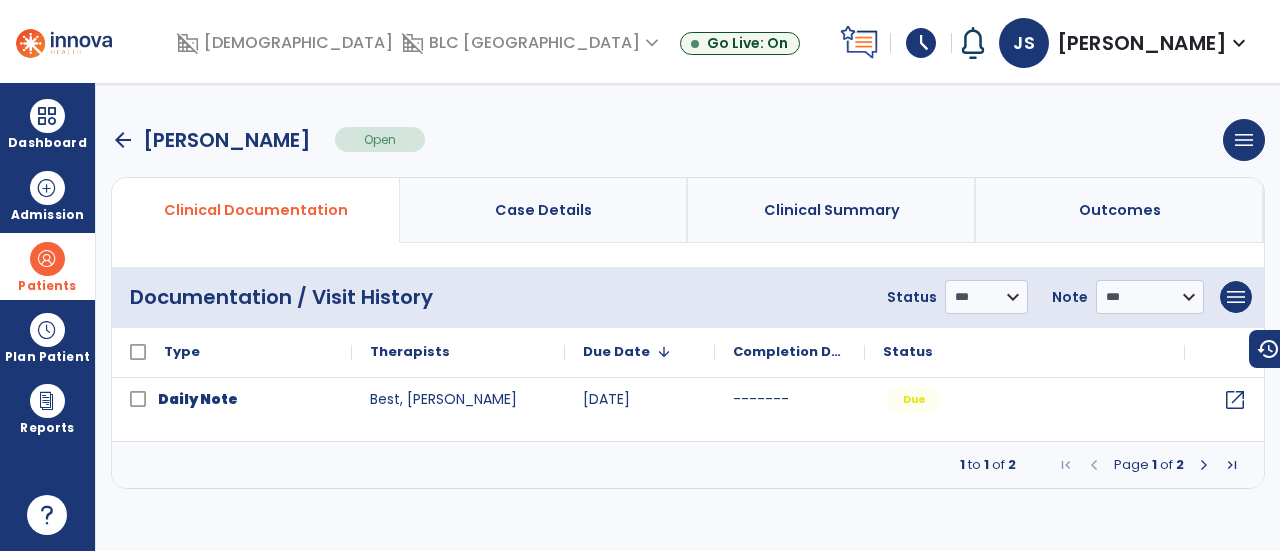 click at bounding box center (1204, 465) 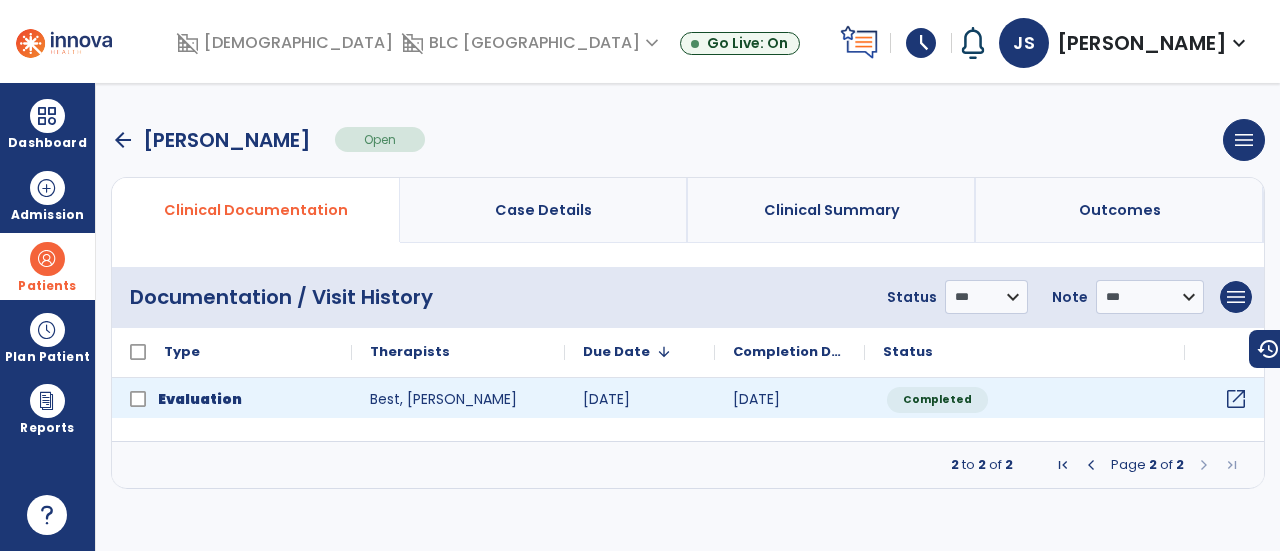 click on "open_in_new" 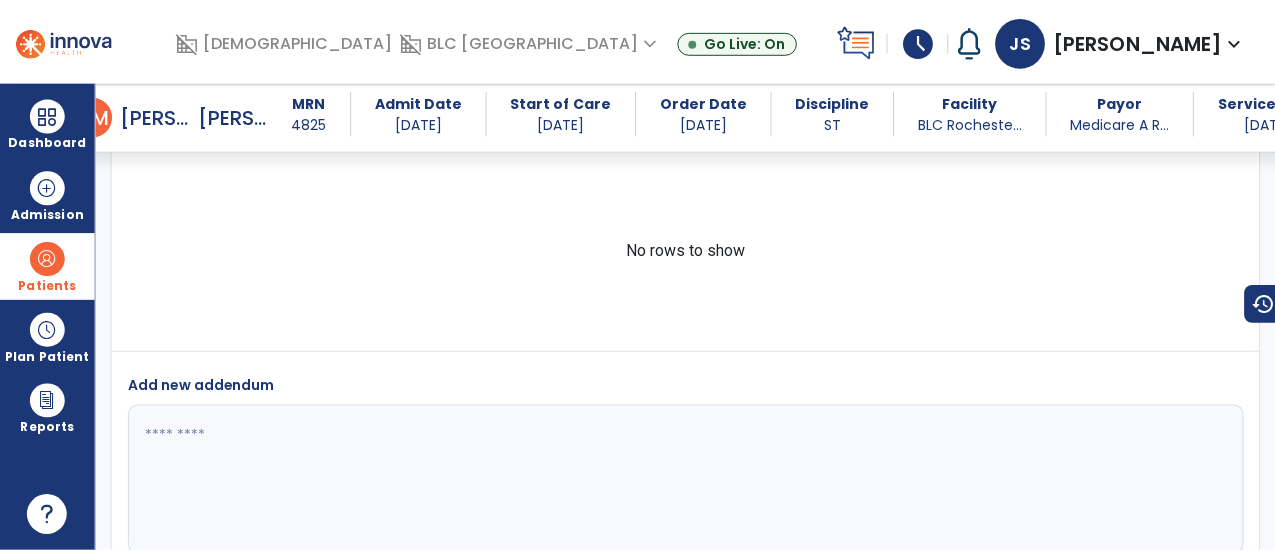 scroll, scrollTop: 5791, scrollLeft: 0, axis: vertical 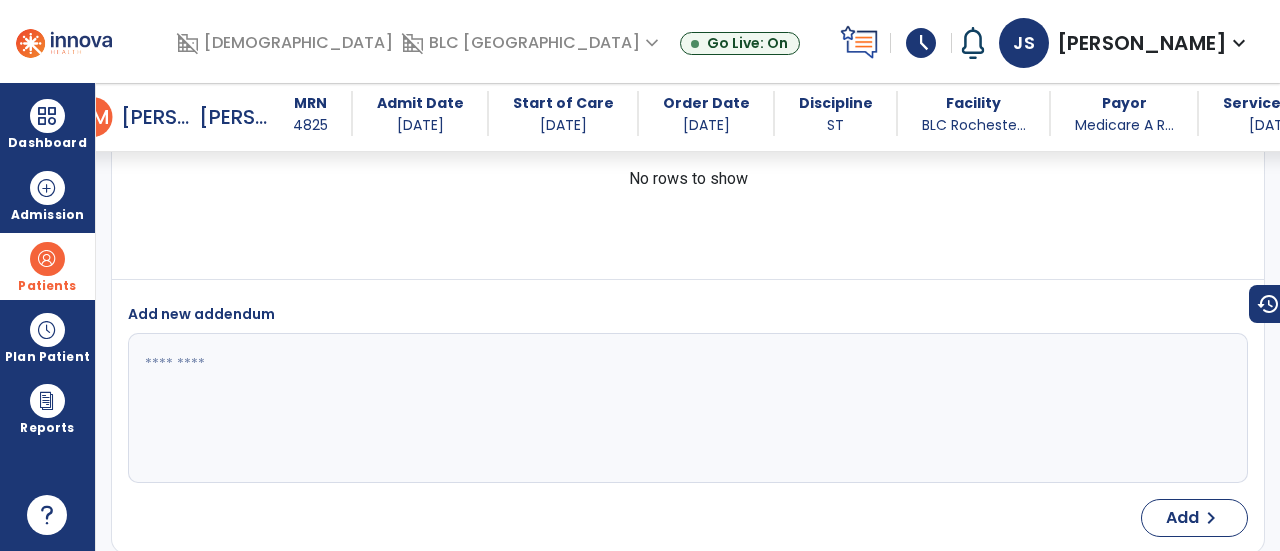 click at bounding box center (686, 408) 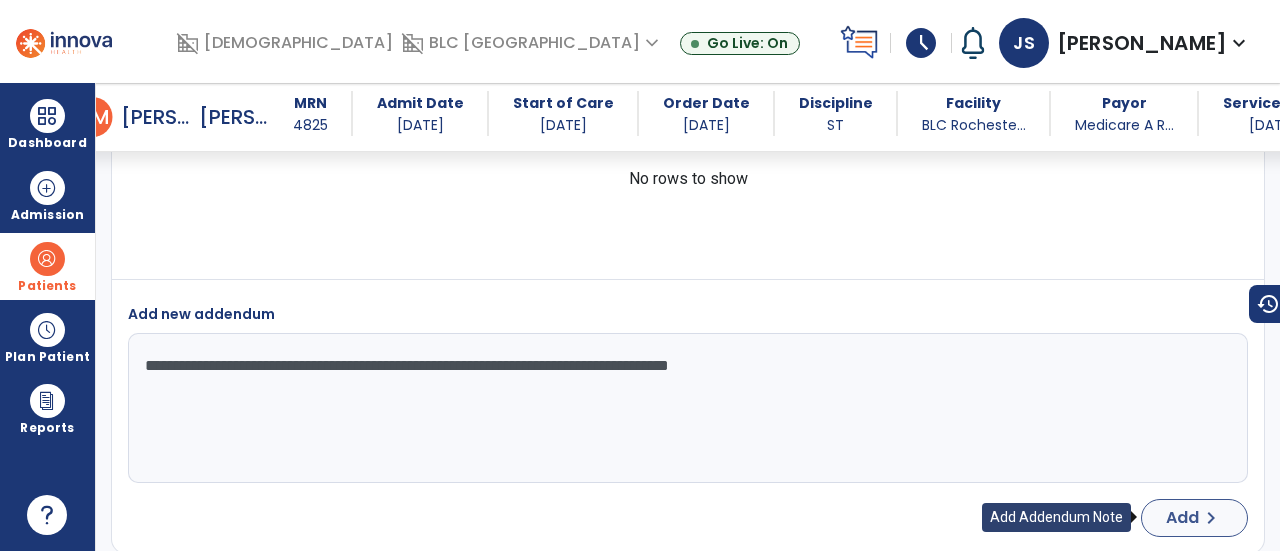 type on "**********" 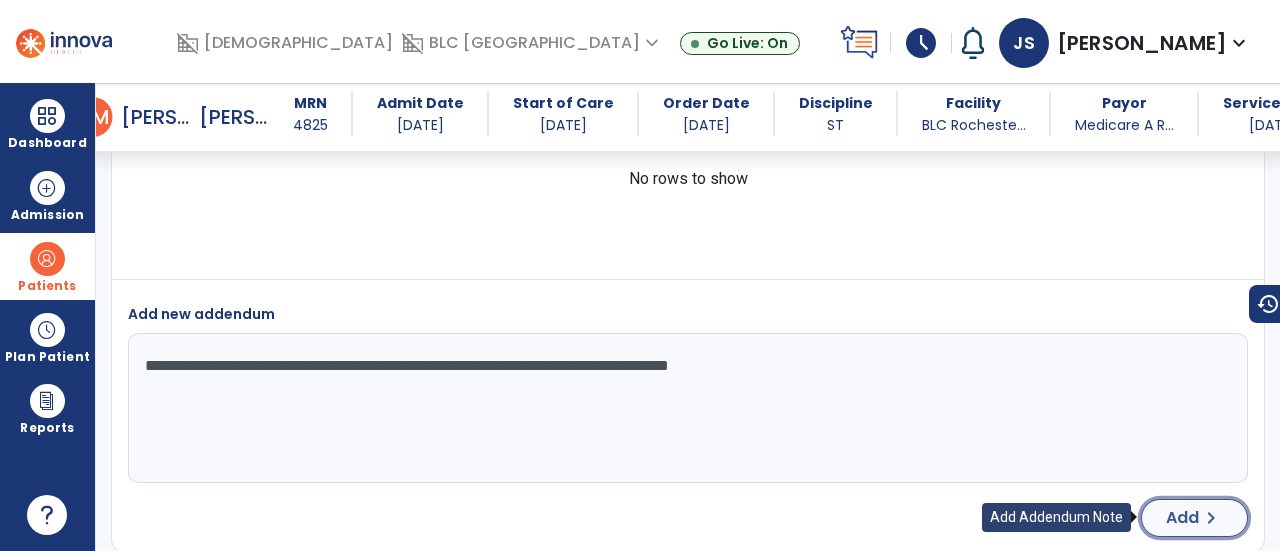 click on "Add" at bounding box center [1182, 518] 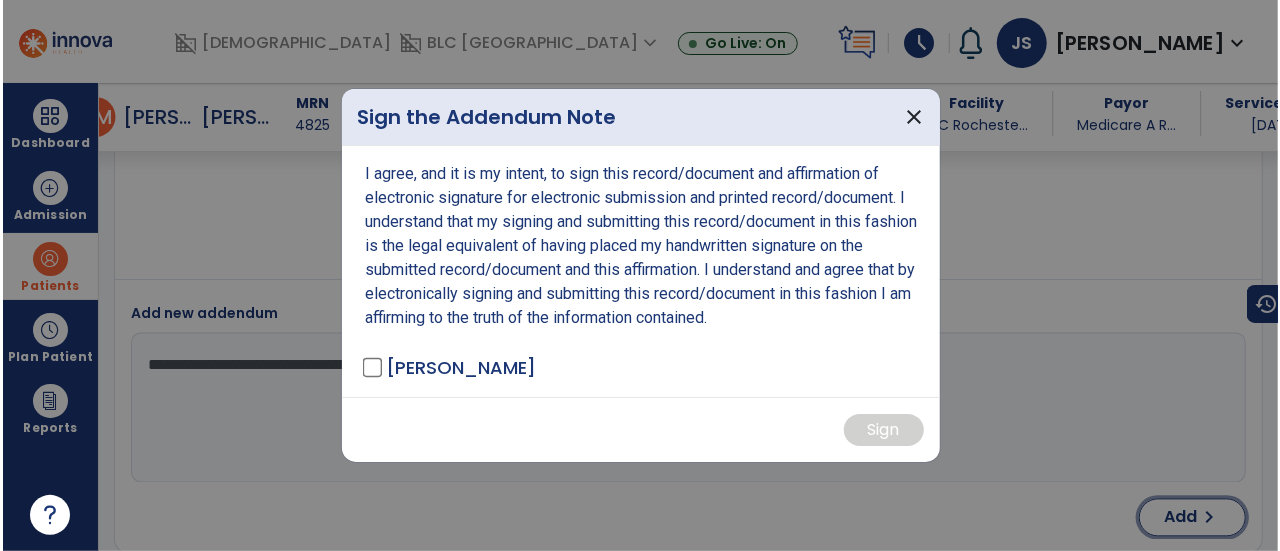 scroll, scrollTop: 5791, scrollLeft: 0, axis: vertical 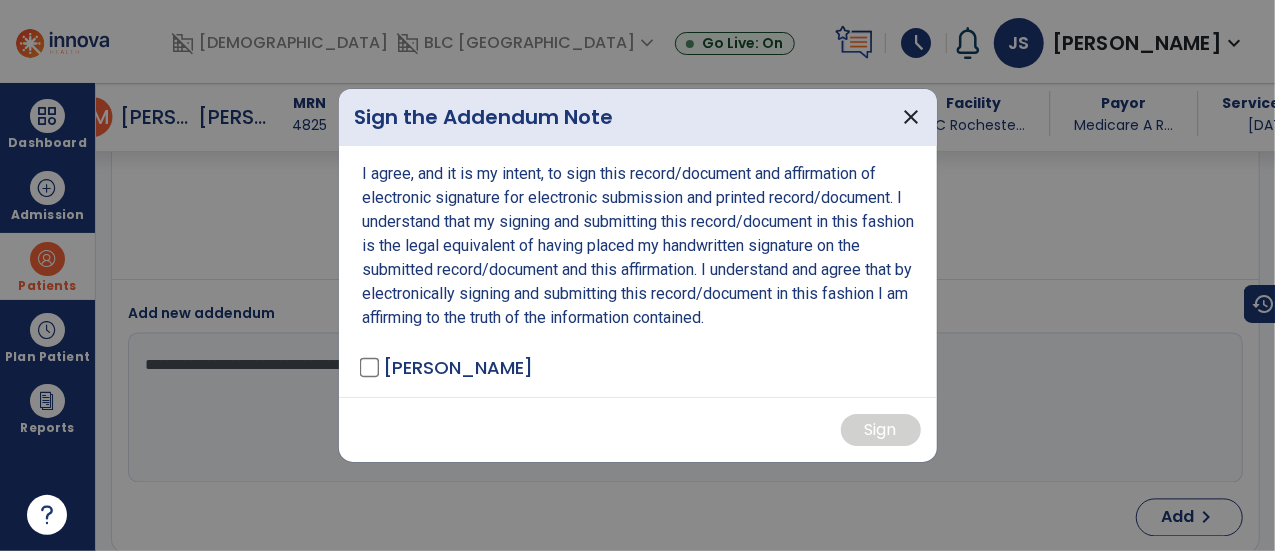 click on "[PERSON_NAME]" at bounding box center [448, 367] 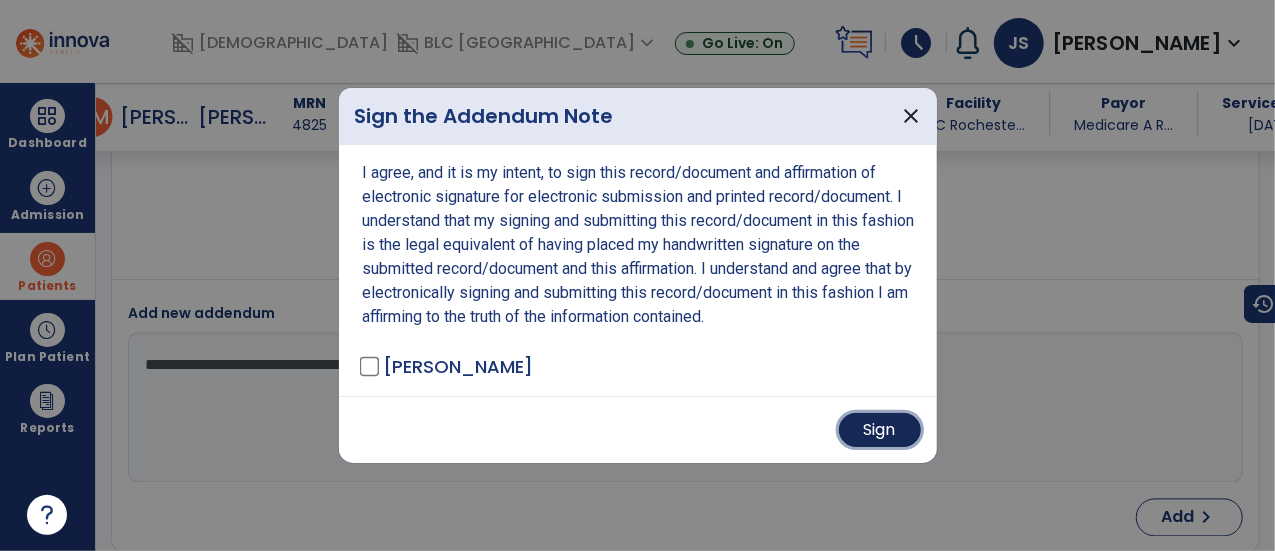 click on "Sign" at bounding box center (880, 430) 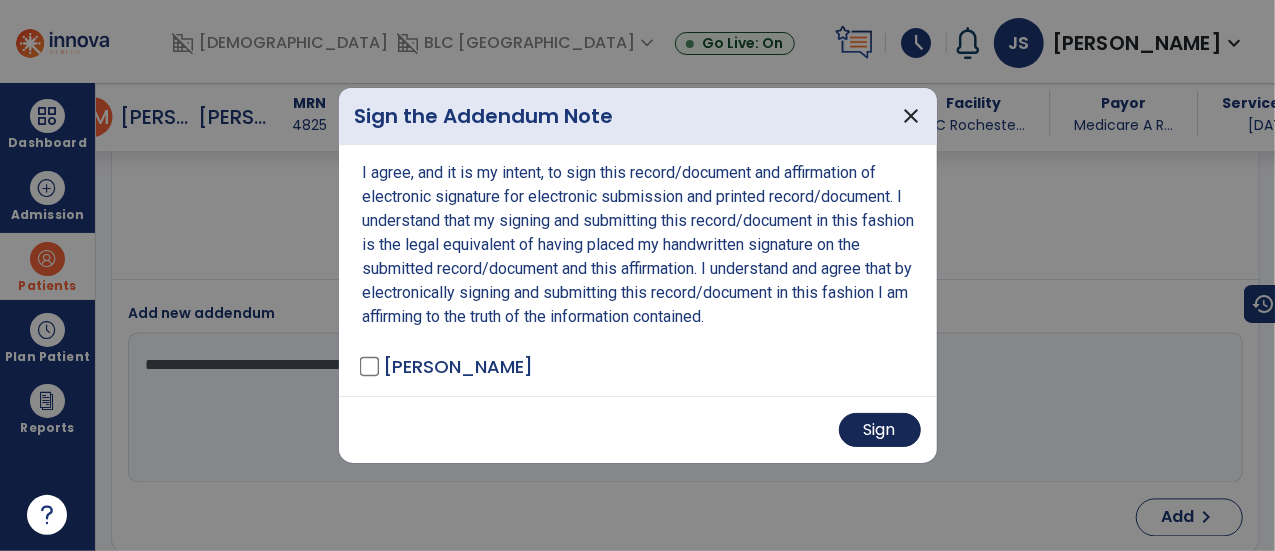 type 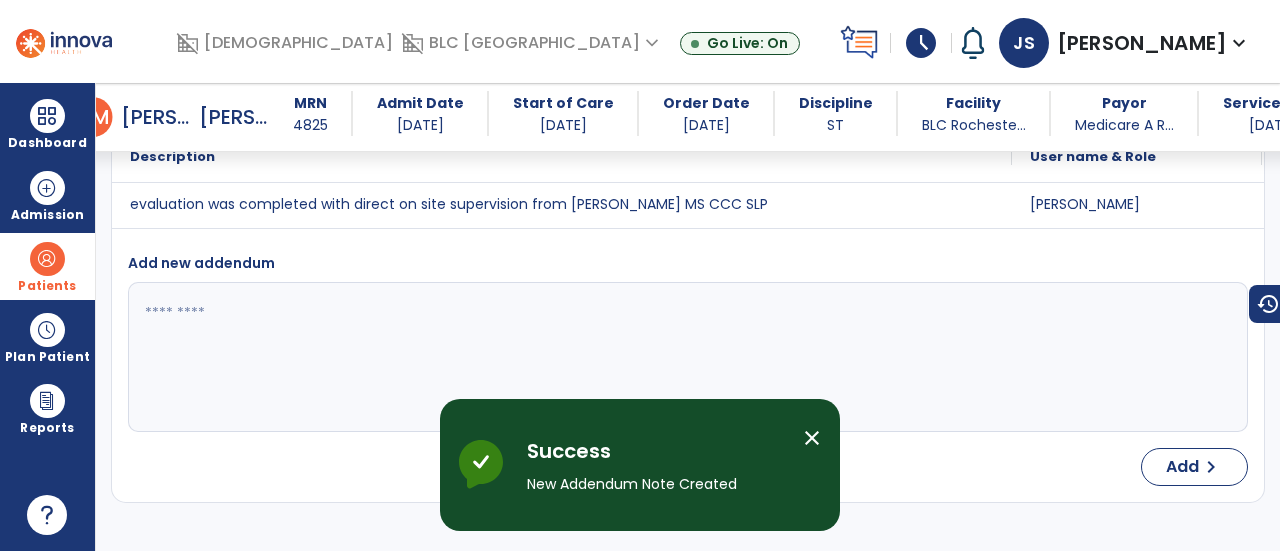 scroll, scrollTop: 5642, scrollLeft: 0, axis: vertical 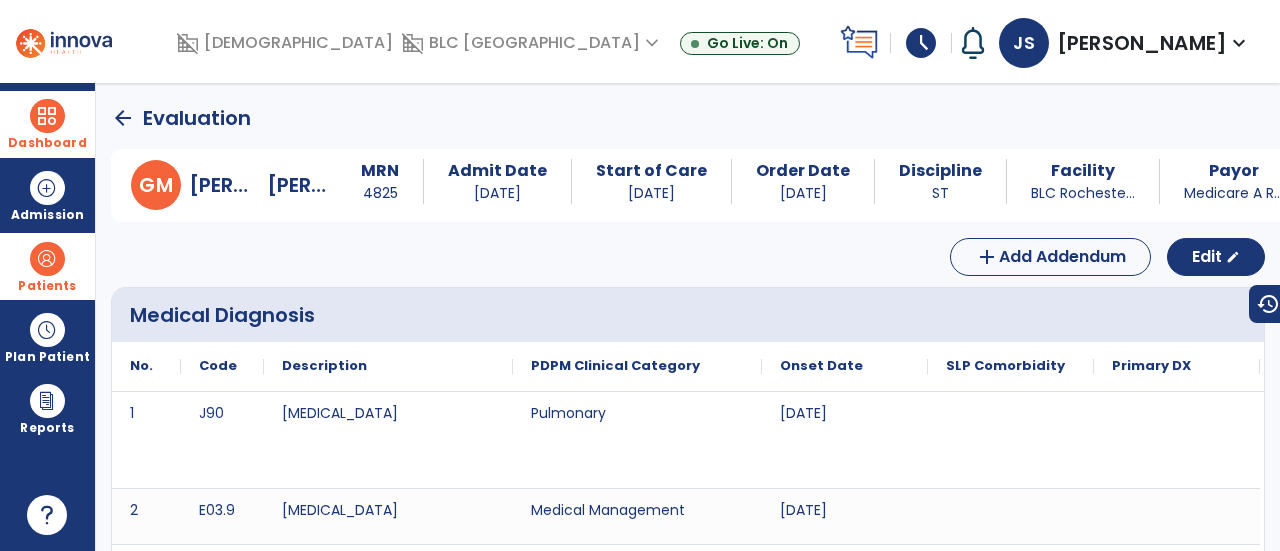 click at bounding box center (47, 116) 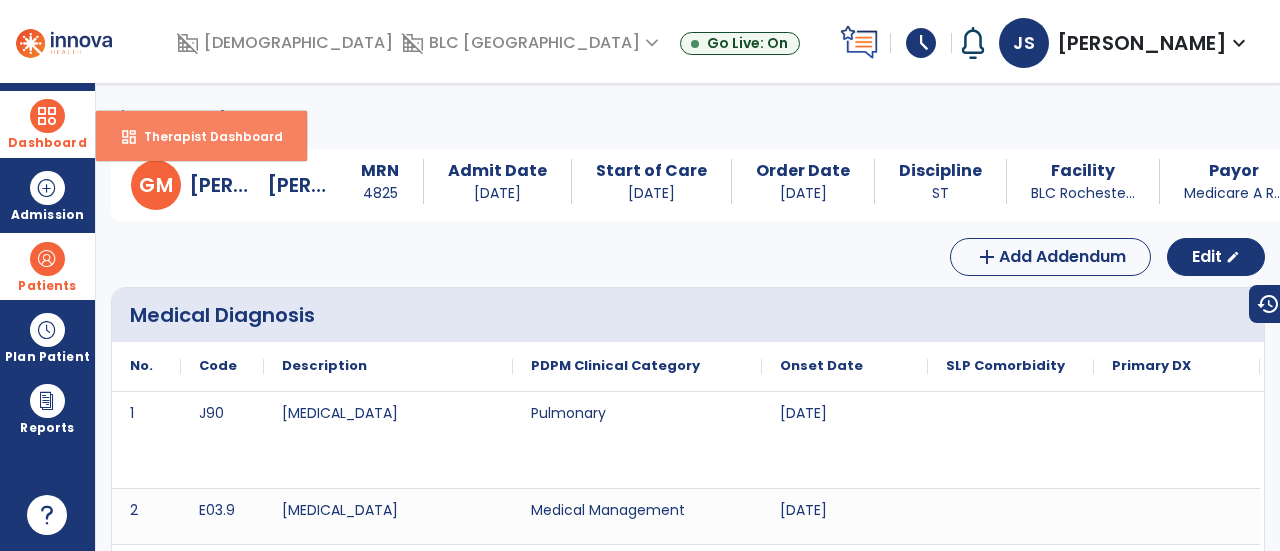 click on "dashboard  Therapist Dashboard" at bounding box center (201, 136) 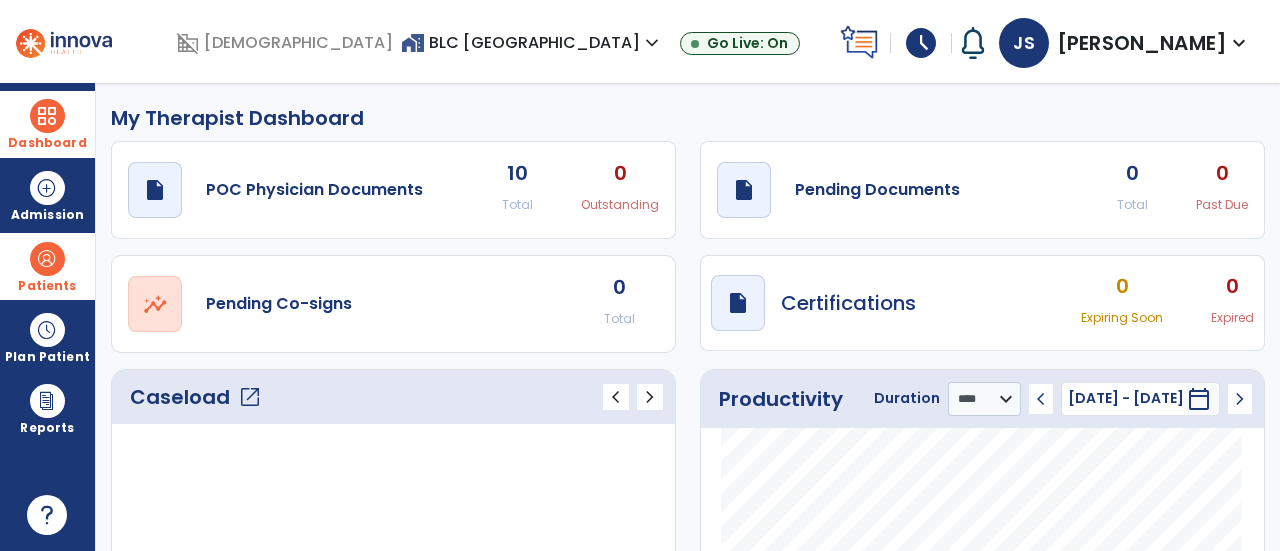 click at bounding box center [47, 116] 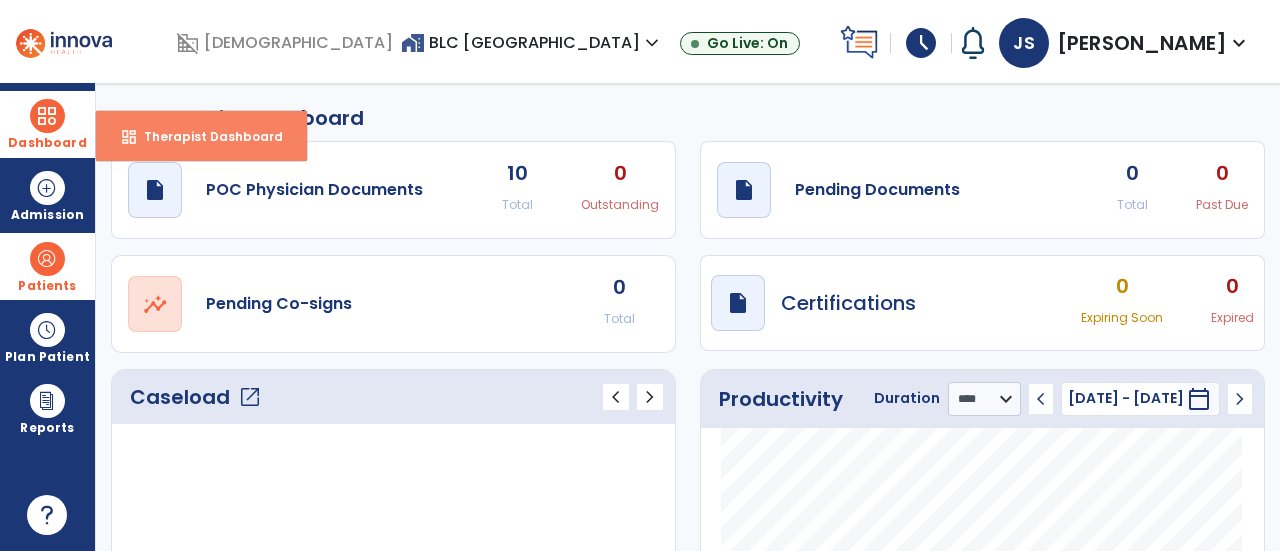 click on "Therapist Dashboard" at bounding box center (205, 136) 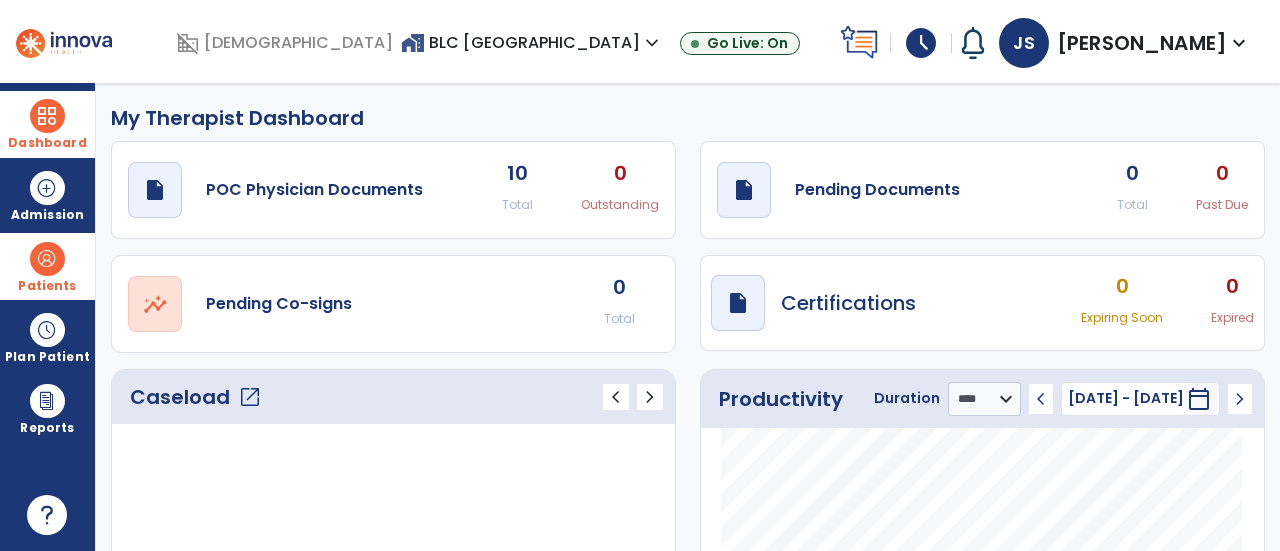 click at bounding box center [47, 259] 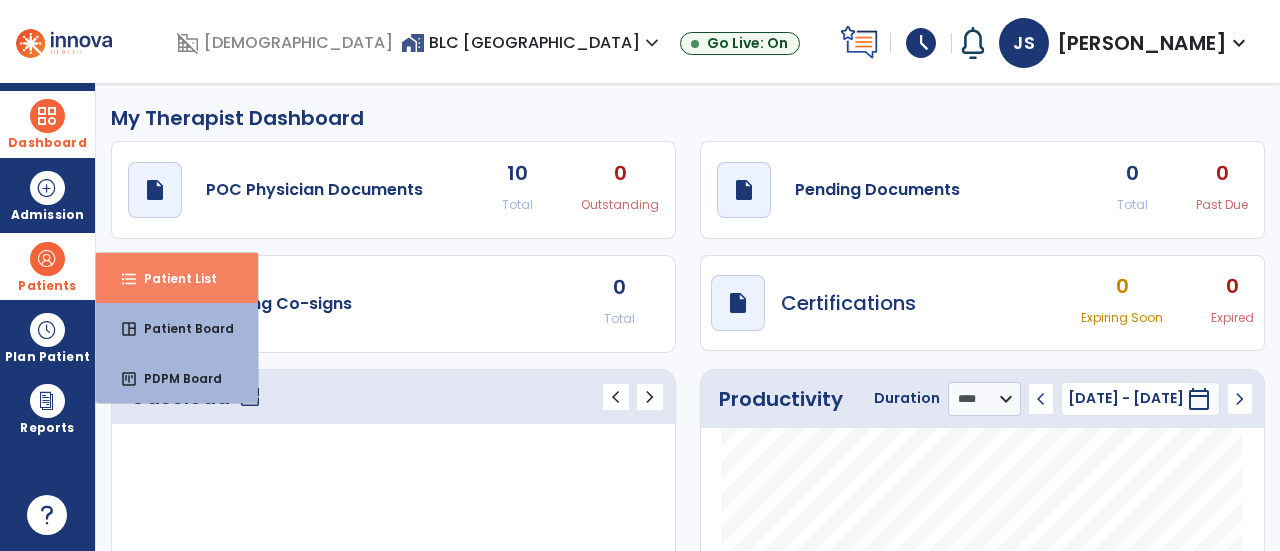 click on "format_list_bulleted  Patient List" at bounding box center (177, 278) 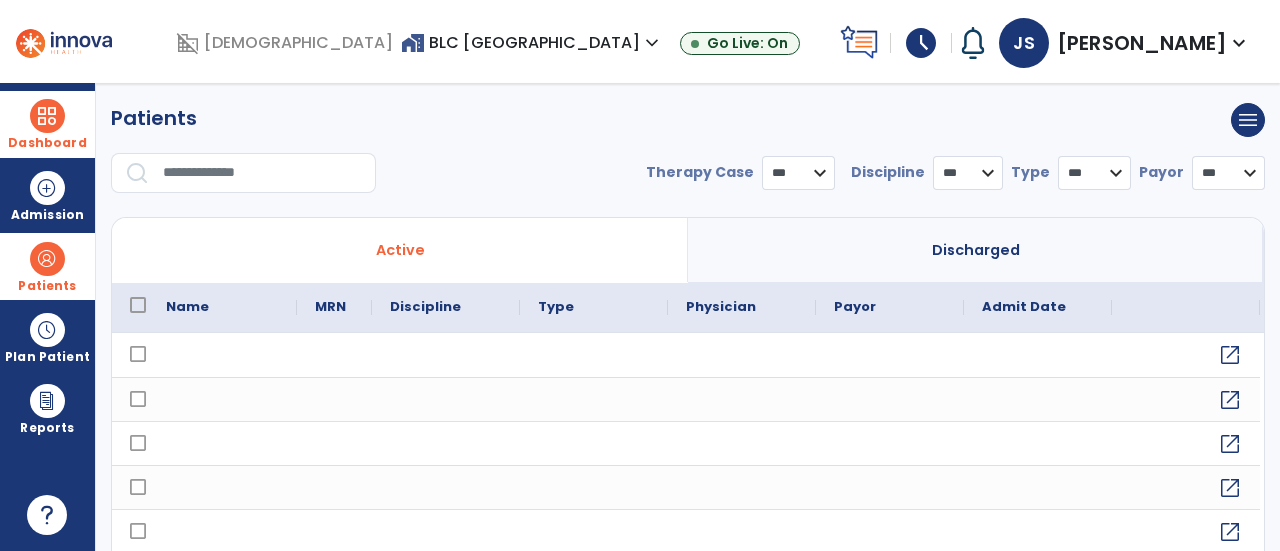 click at bounding box center (47, 116) 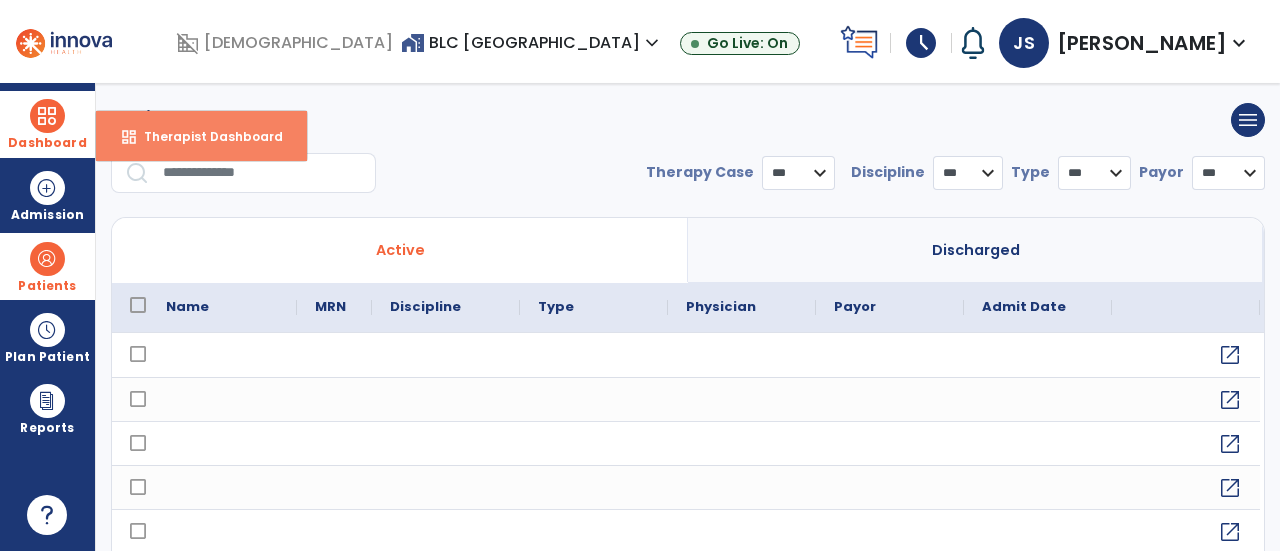 click on "Therapist Dashboard" at bounding box center (205, 136) 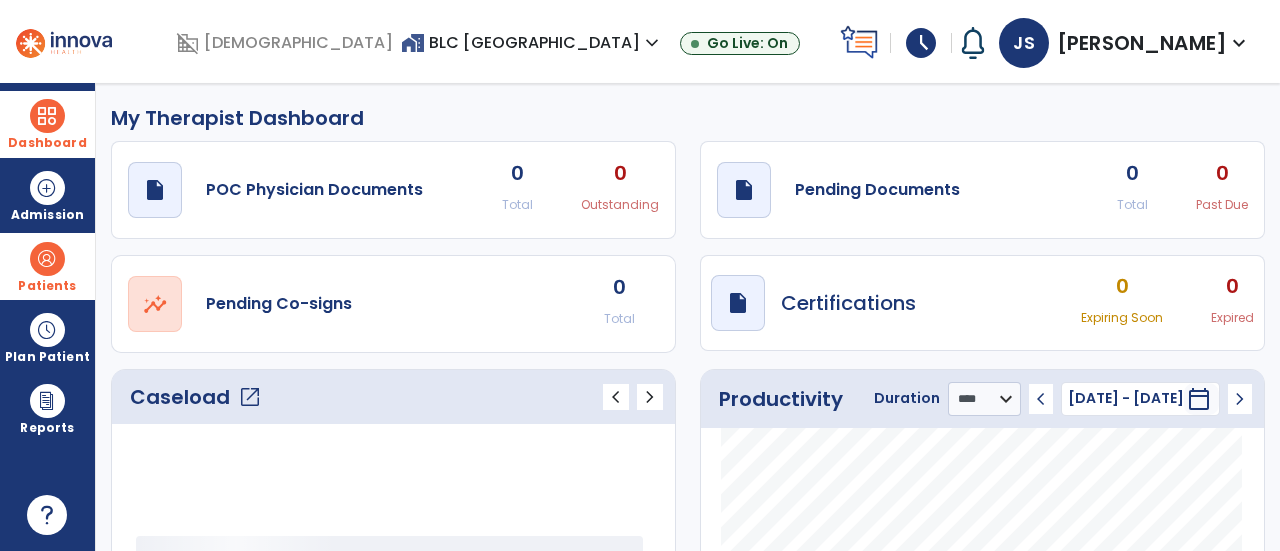 click at bounding box center [47, 259] 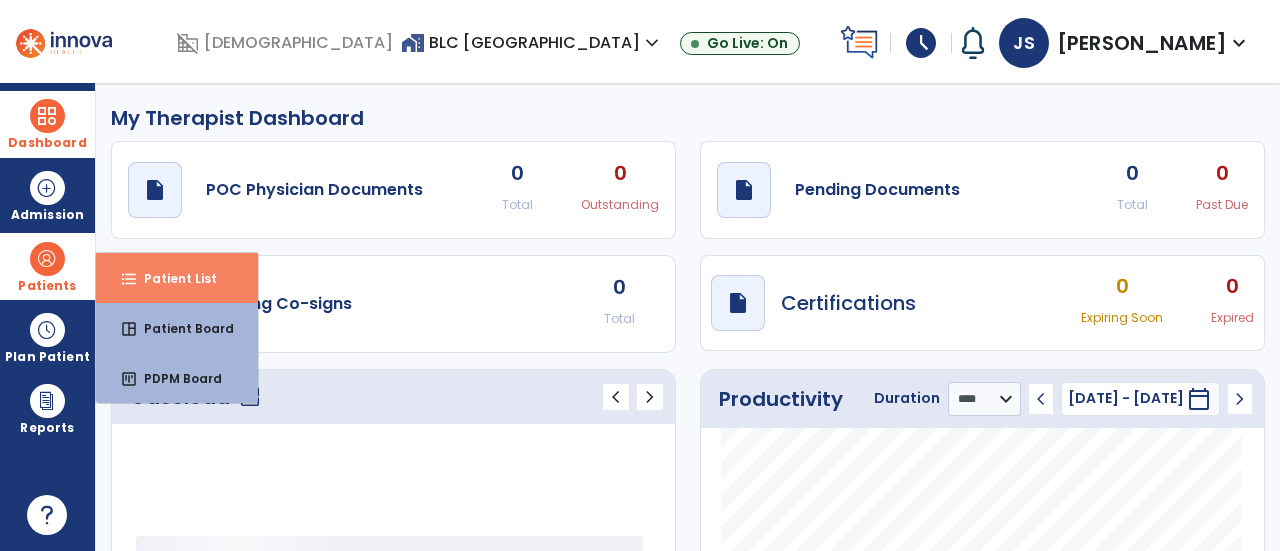 click on "format_list_bulleted" at bounding box center [129, 279] 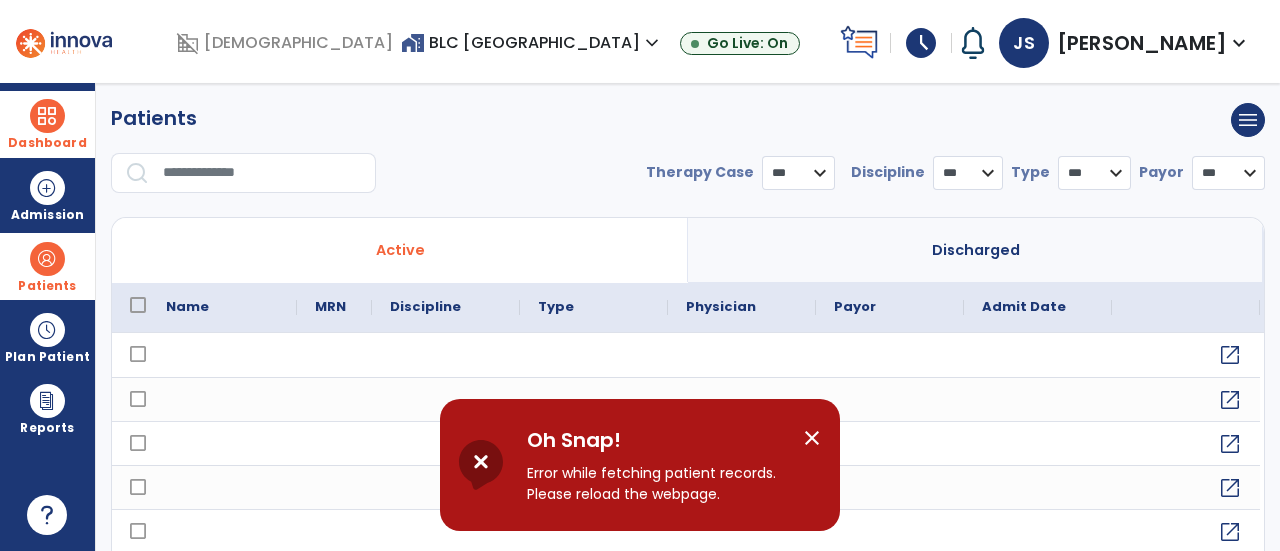 click on "close" at bounding box center [812, 438] 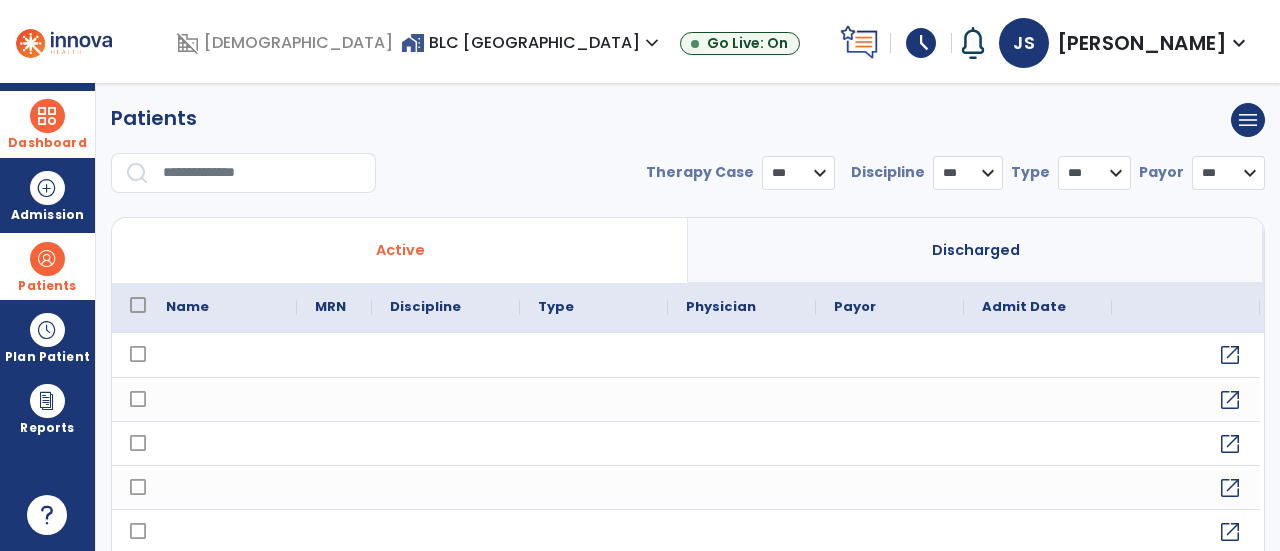 click at bounding box center (262, 173) 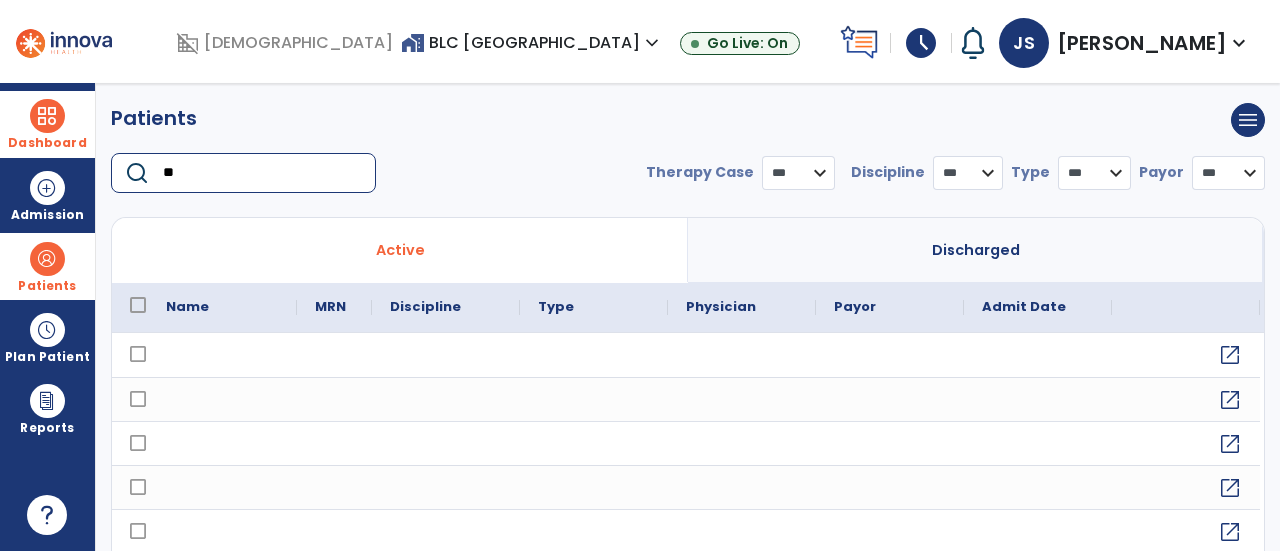 type on "***" 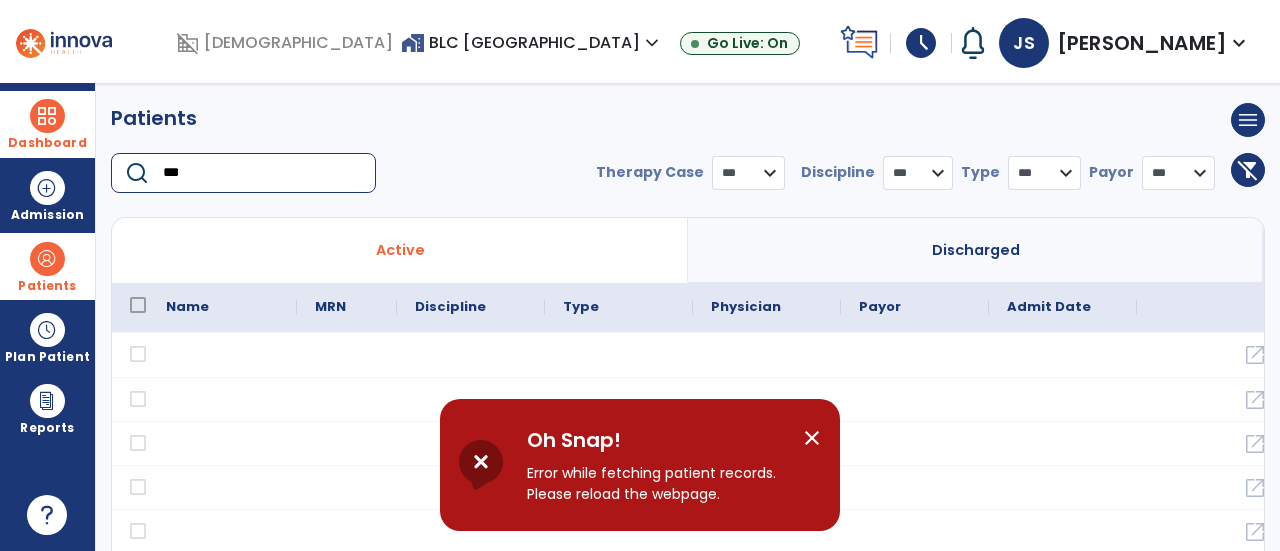 click on "***" at bounding box center [262, 173] 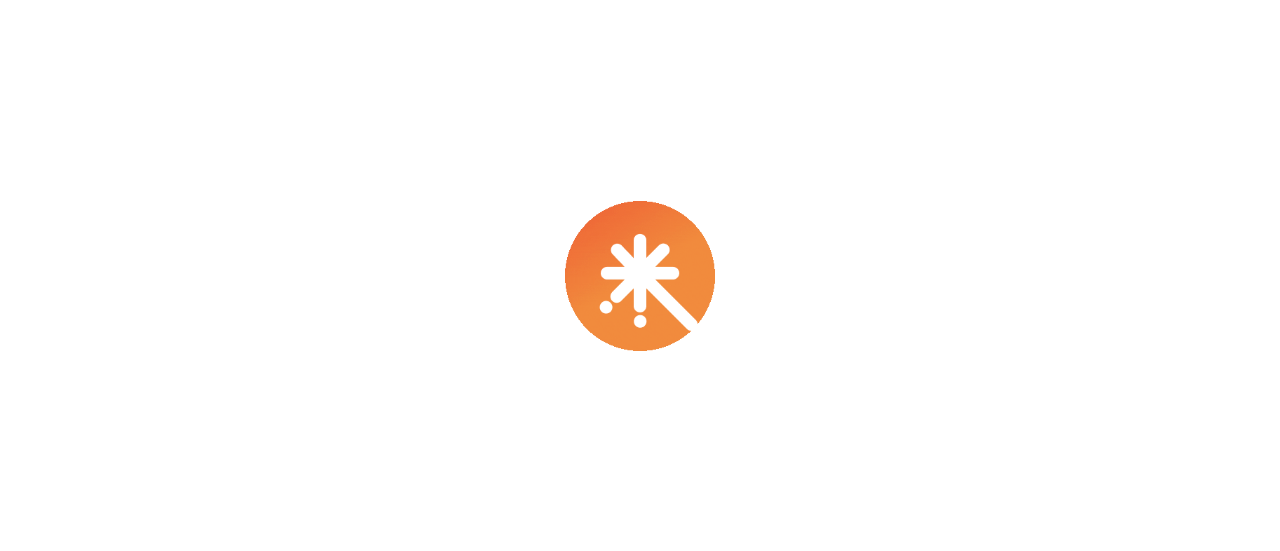 scroll, scrollTop: 0, scrollLeft: 0, axis: both 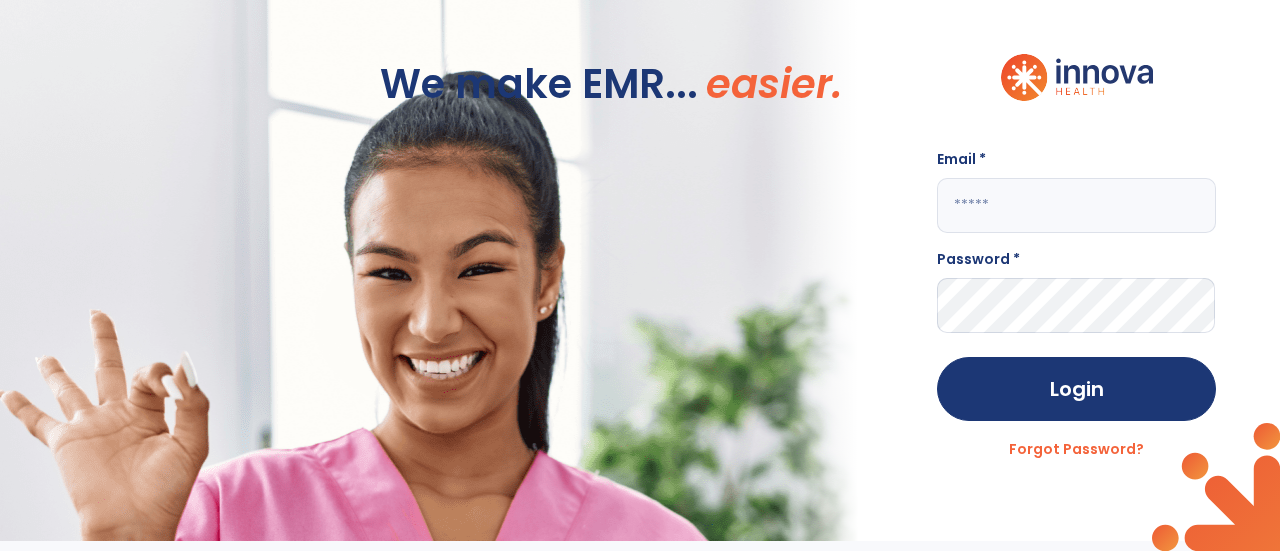 click on "Email *" 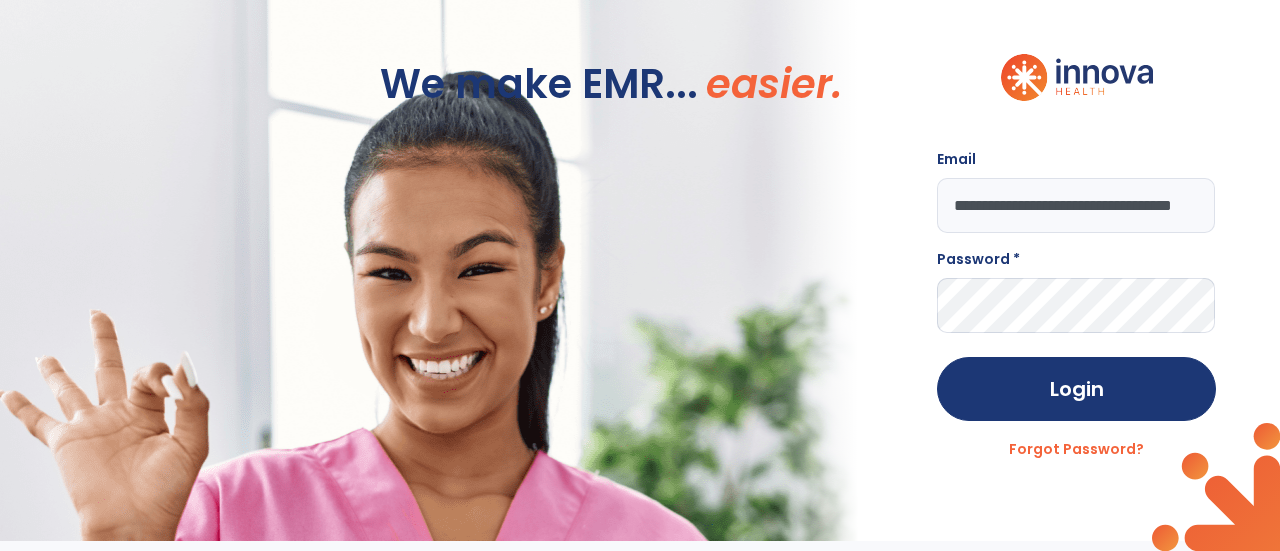 scroll, scrollTop: 0, scrollLeft: 54, axis: horizontal 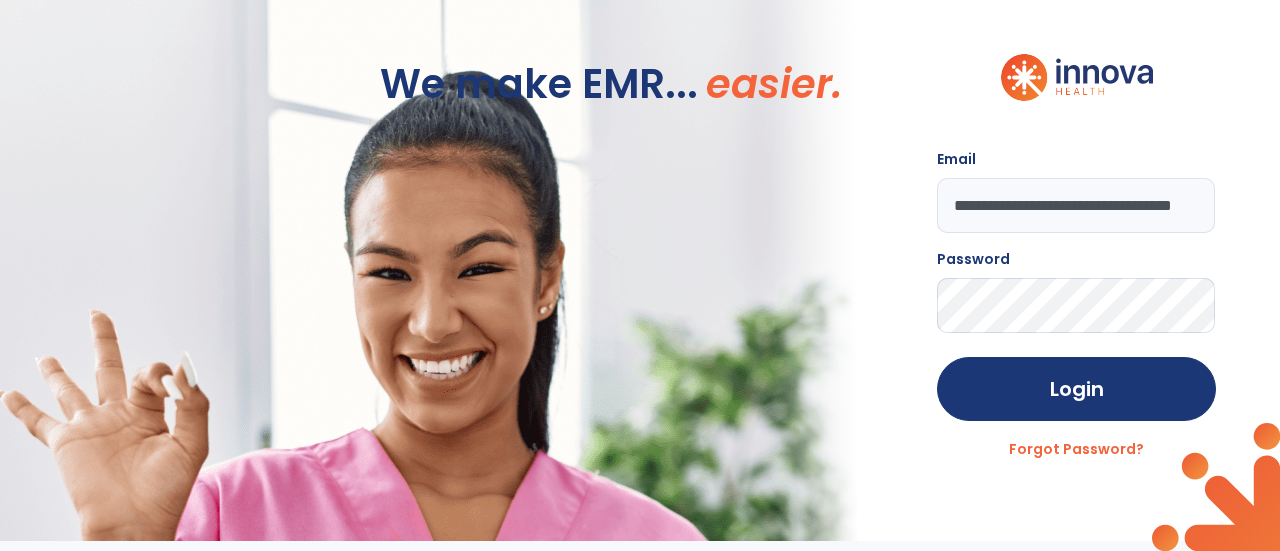click on "Login" 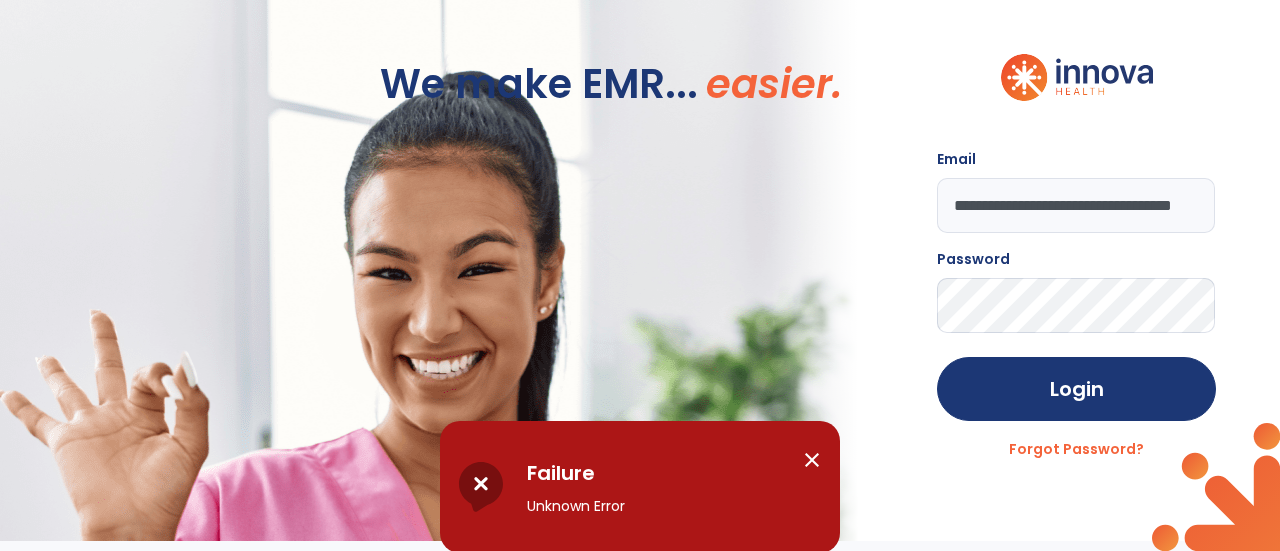 click on "Login" 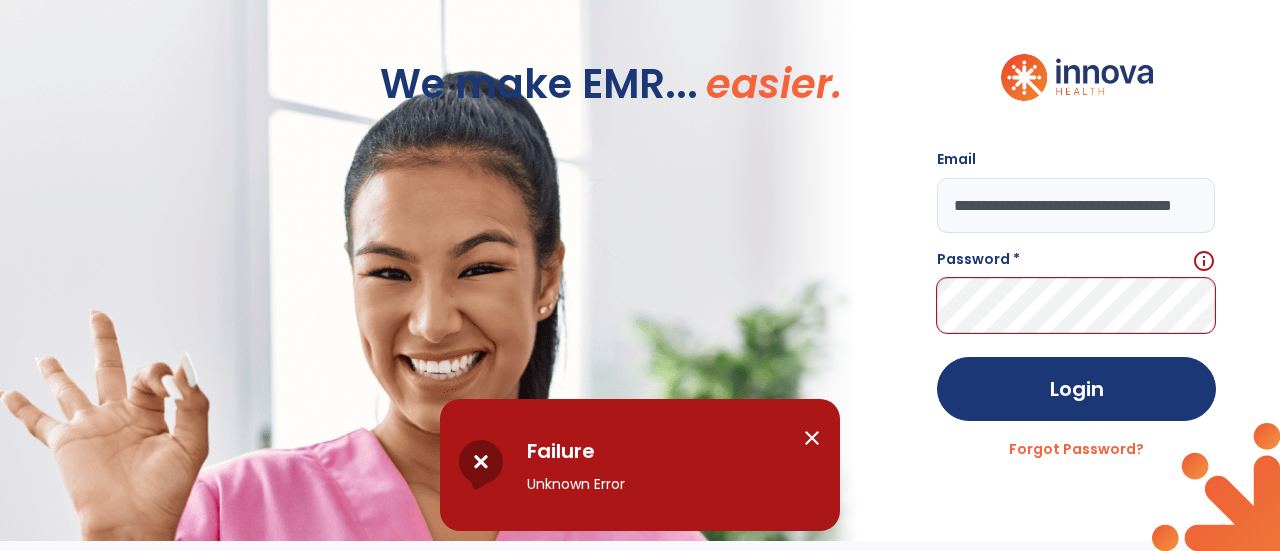click on "**********" 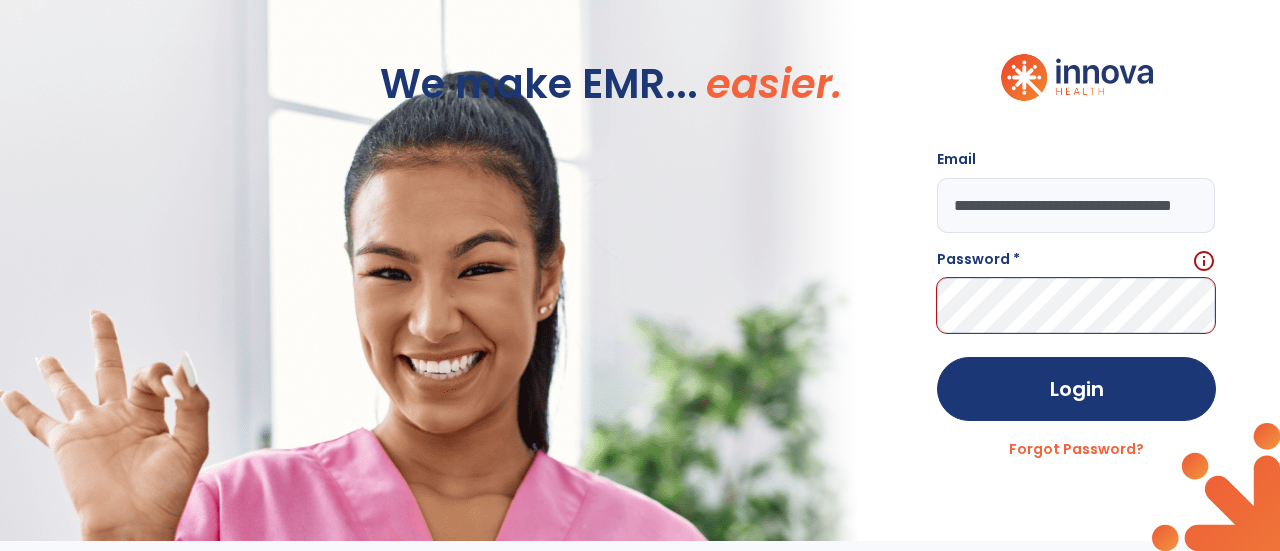 scroll, scrollTop: 0, scrollLeft: 54, axis: horizontal 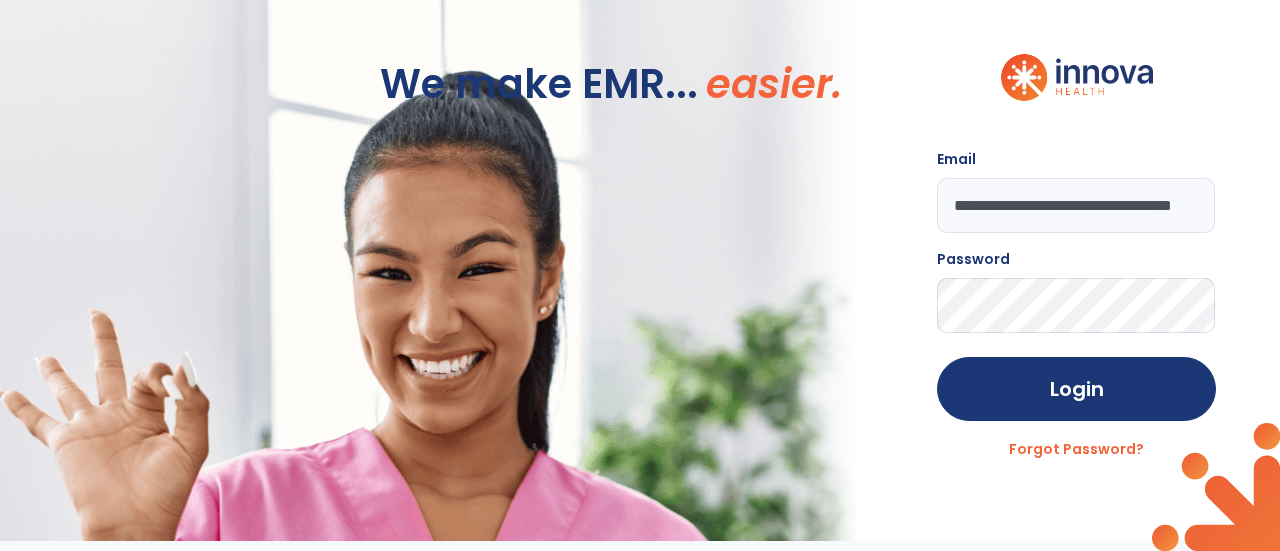 click on "Login" 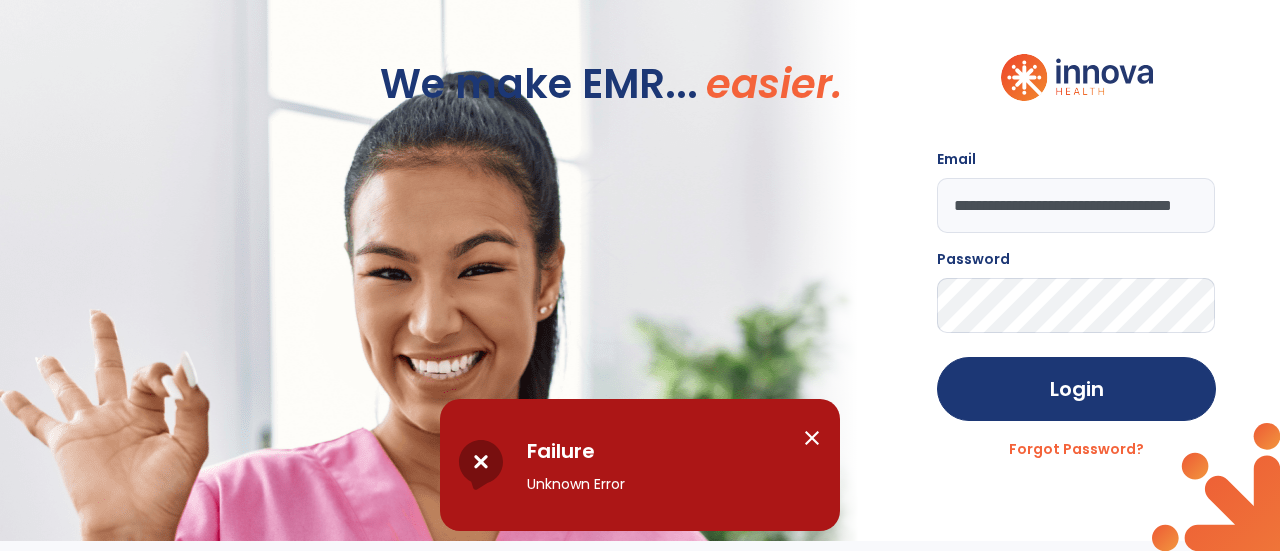 click on "Login" 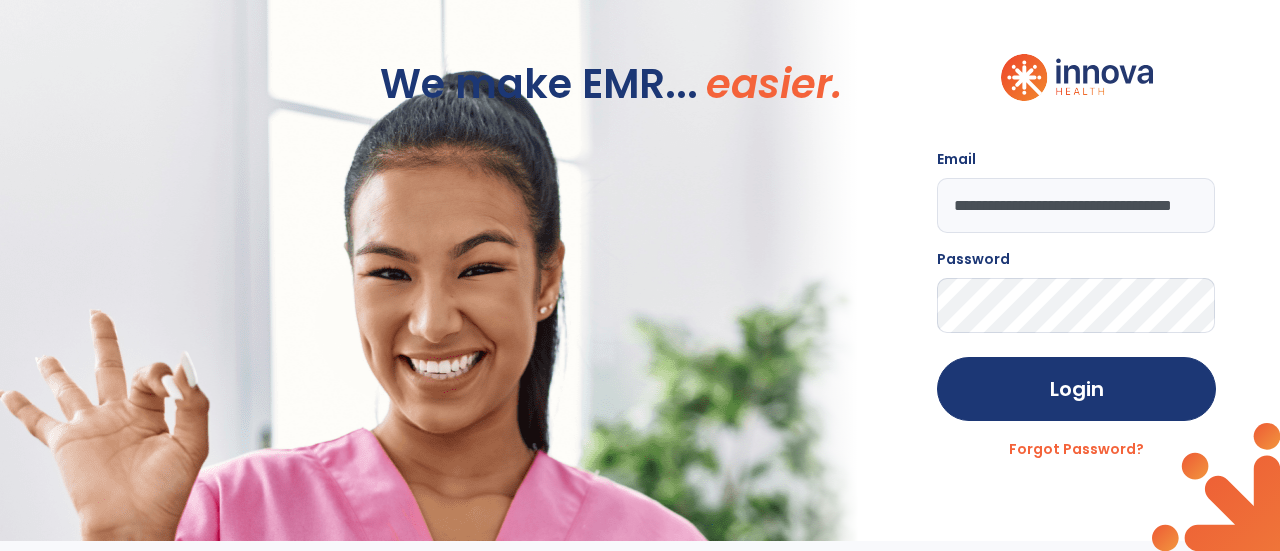 scroll, scrollTop: 0, scrollLeft: 54, axis: horizontal 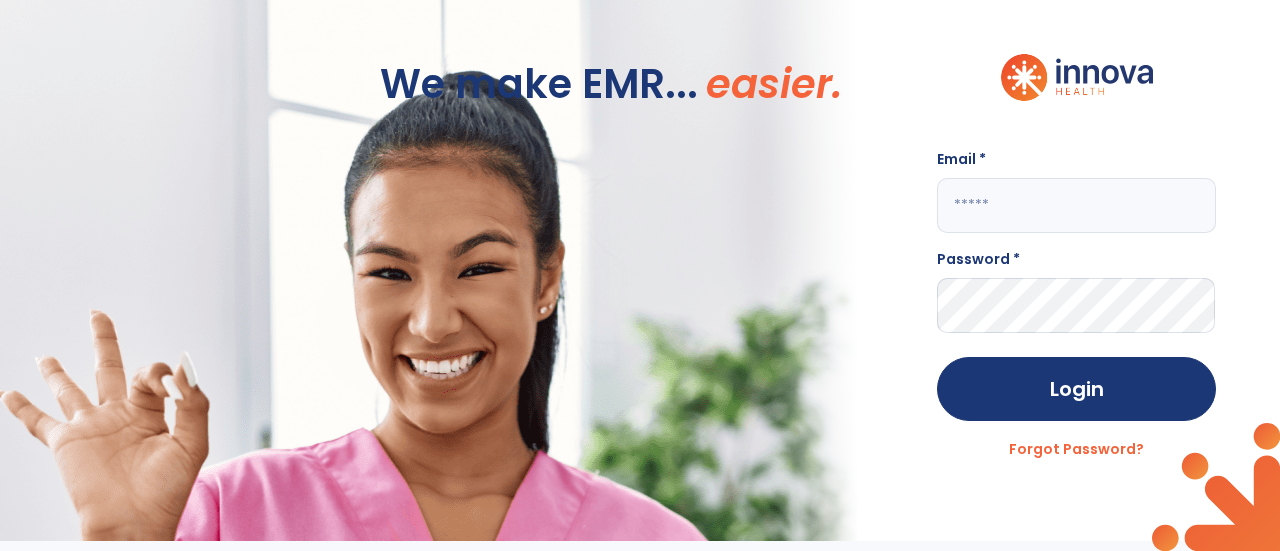 click 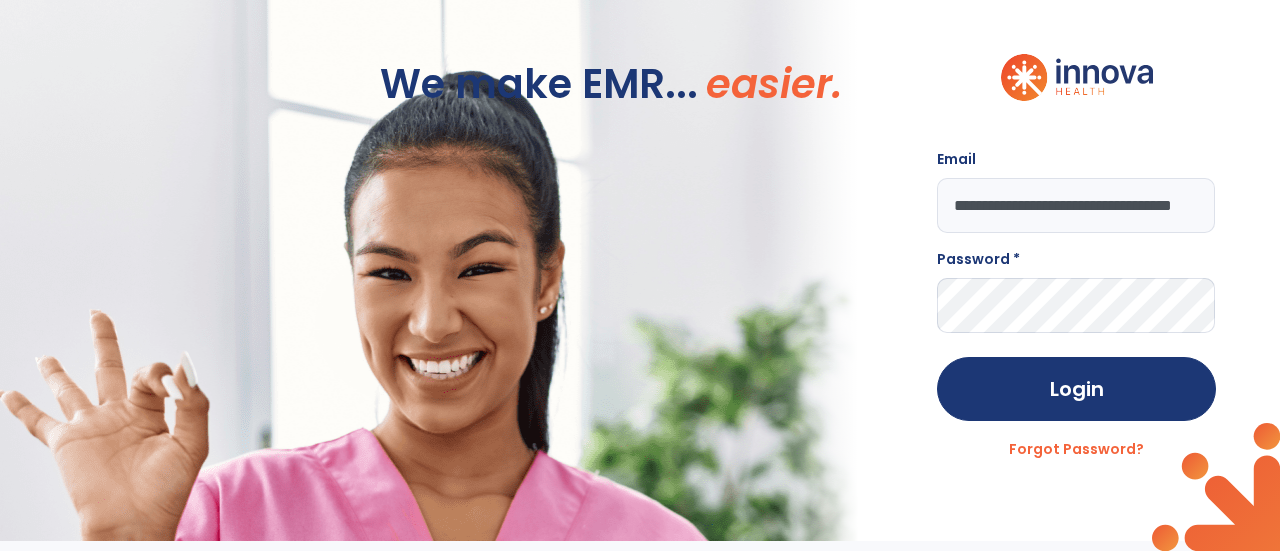 scroll, scrollTop: 0, scrollLeft: 54, axis: horizontal 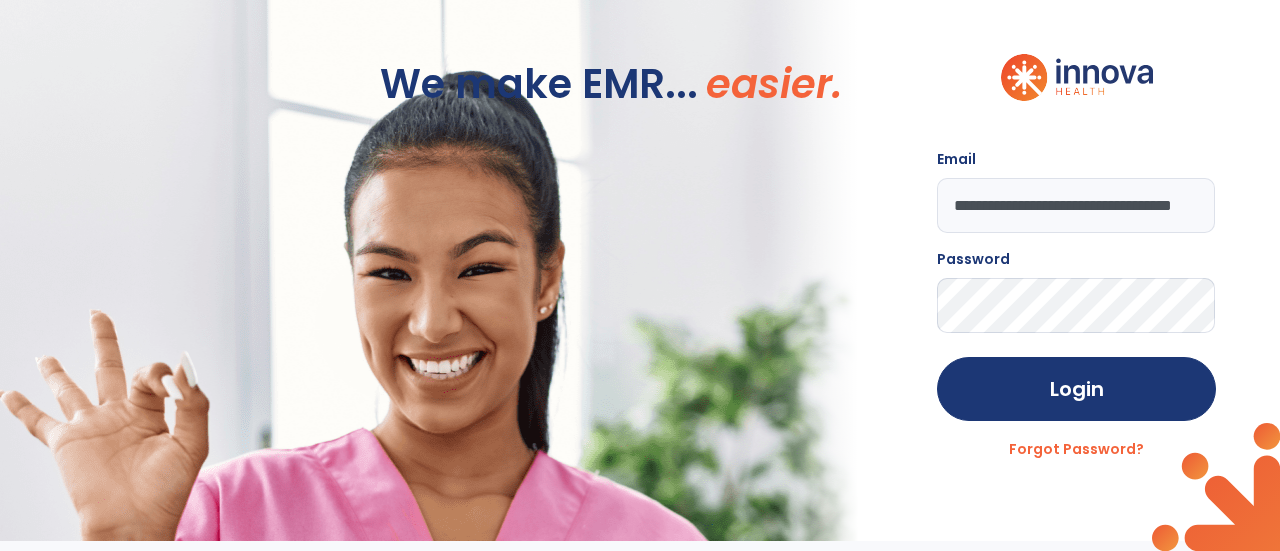 click on "Login" 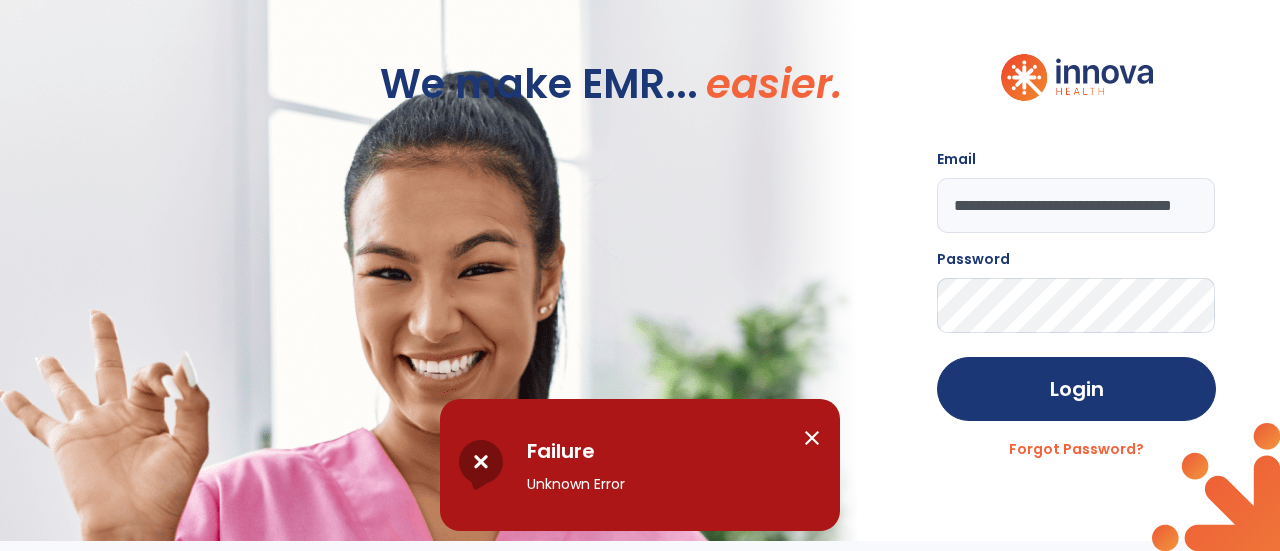click on "**********" 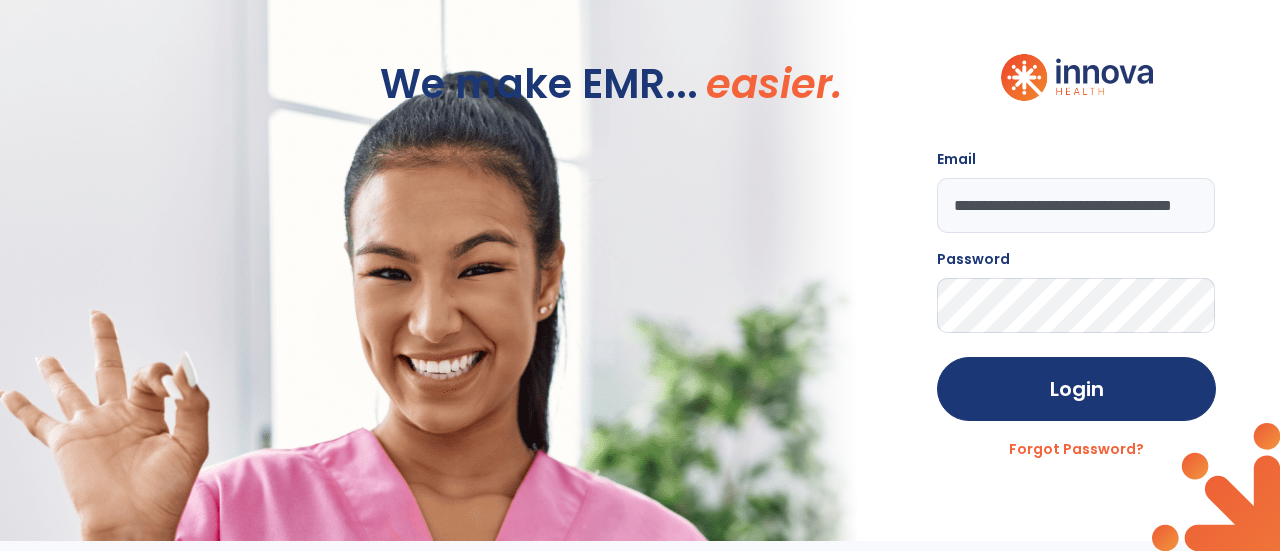 scroll, scrollTop: 0, scrollLeft: 54, axis: horizontal 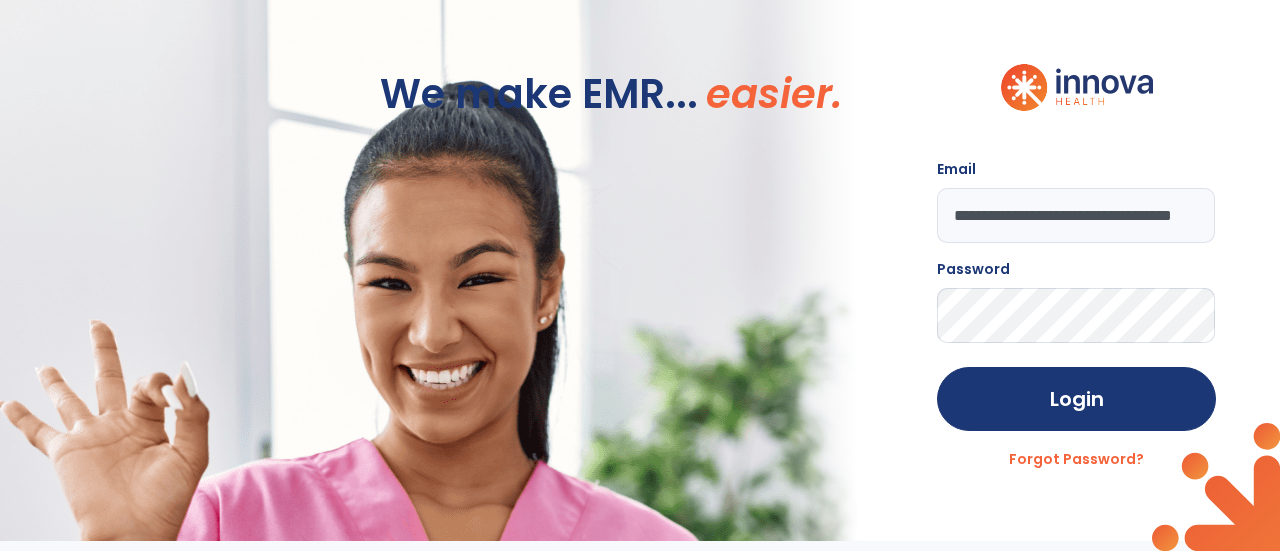 drag, startPoint x: 1010, startPoint y: 213, endPoint x: 1096, endPoint y: -121, distance: 344.8942 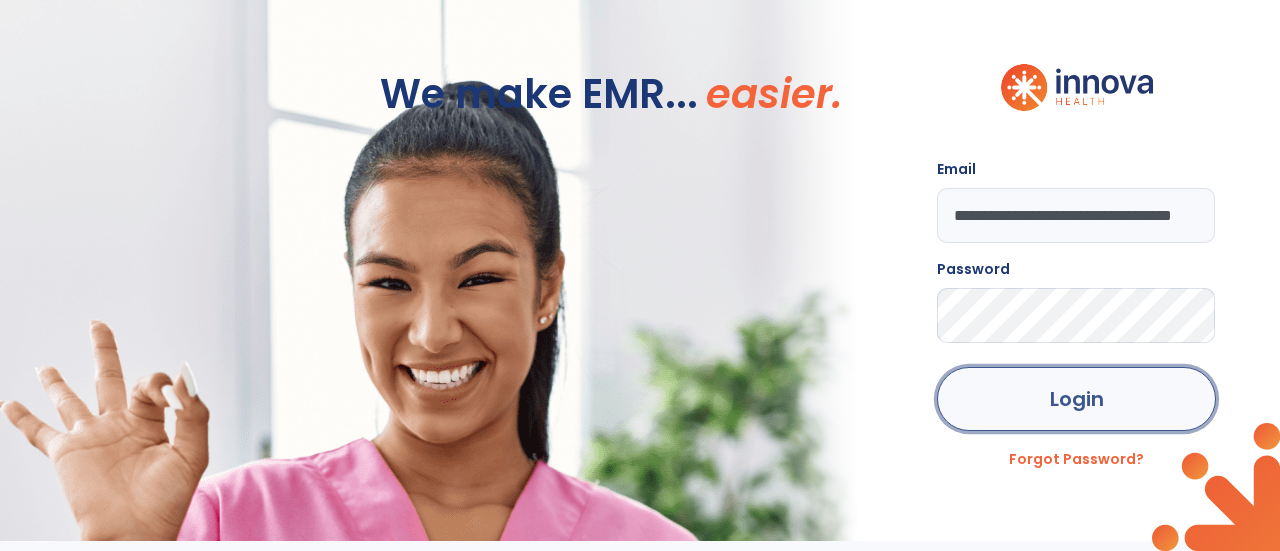 click on "Login" 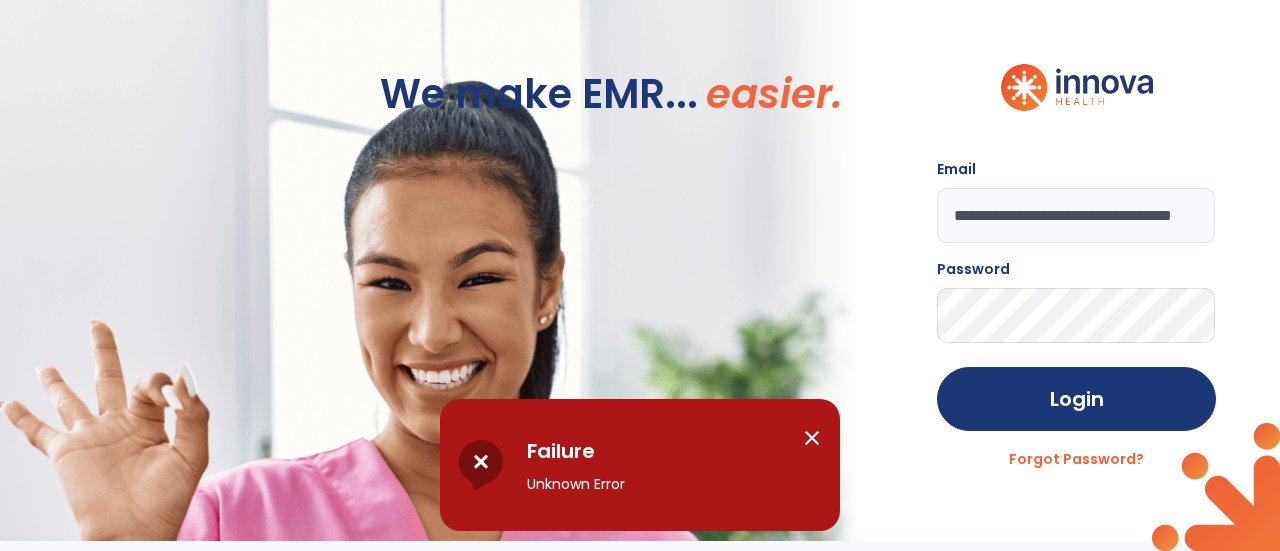 click on "close" at bounding box center (812, 438) 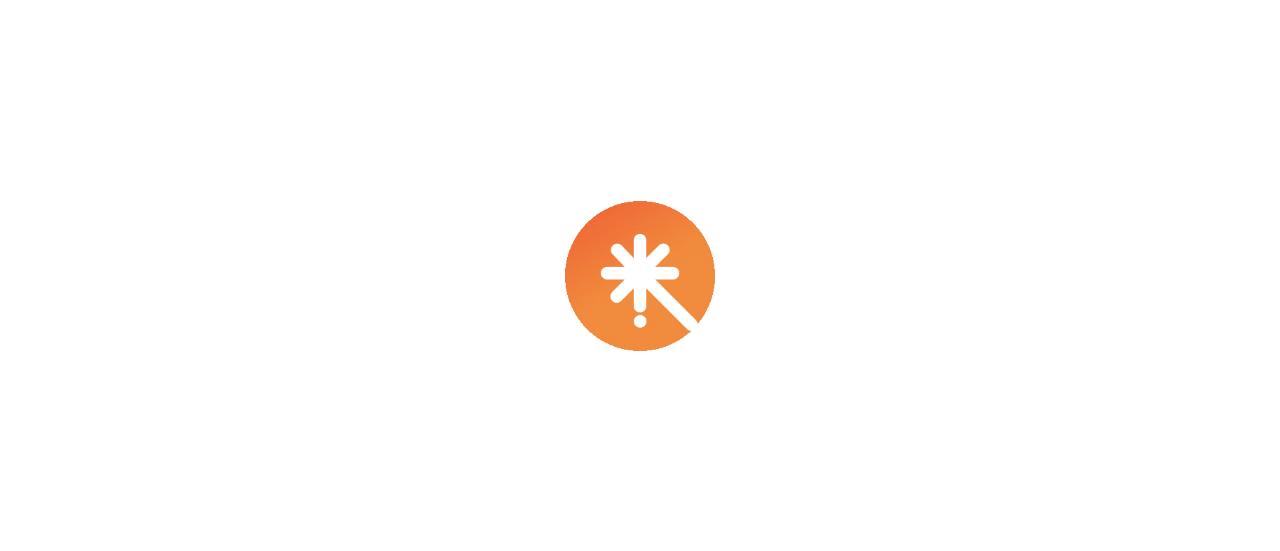 scroll, scrollTop: 0, scrollLeft: 0, axis: both 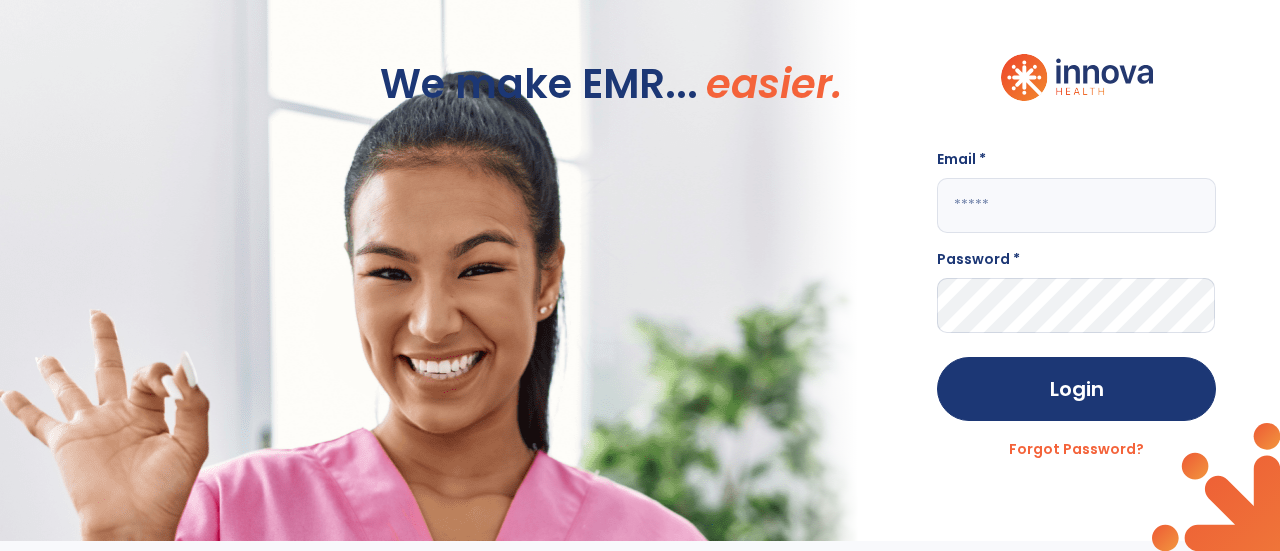 click 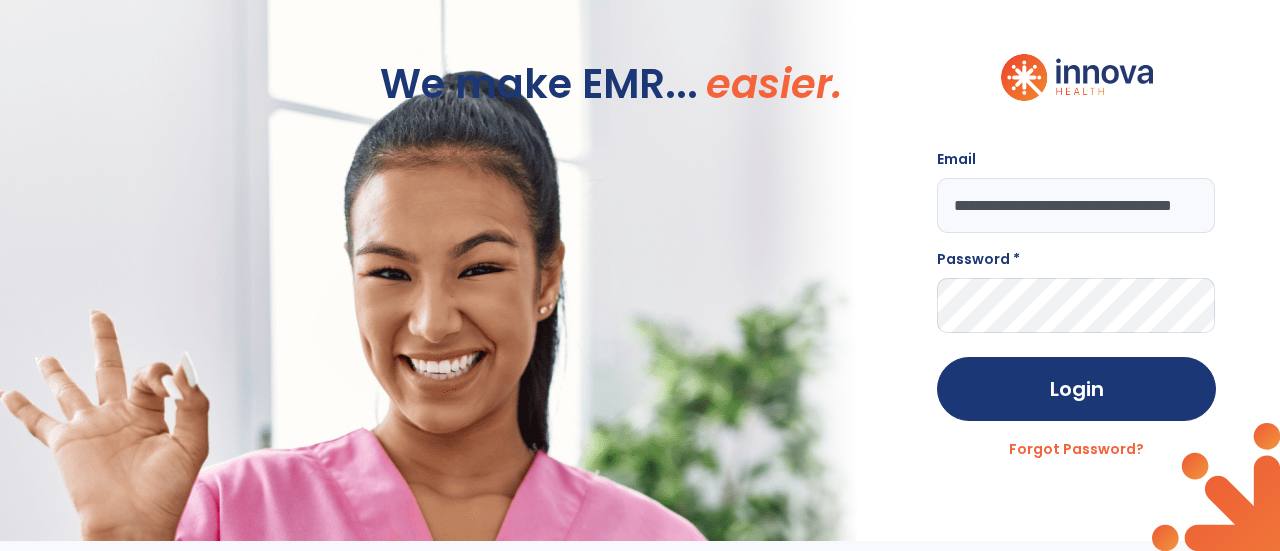 scroll, scrollTop: 0, scrollLeft: 54, axis: horizontal 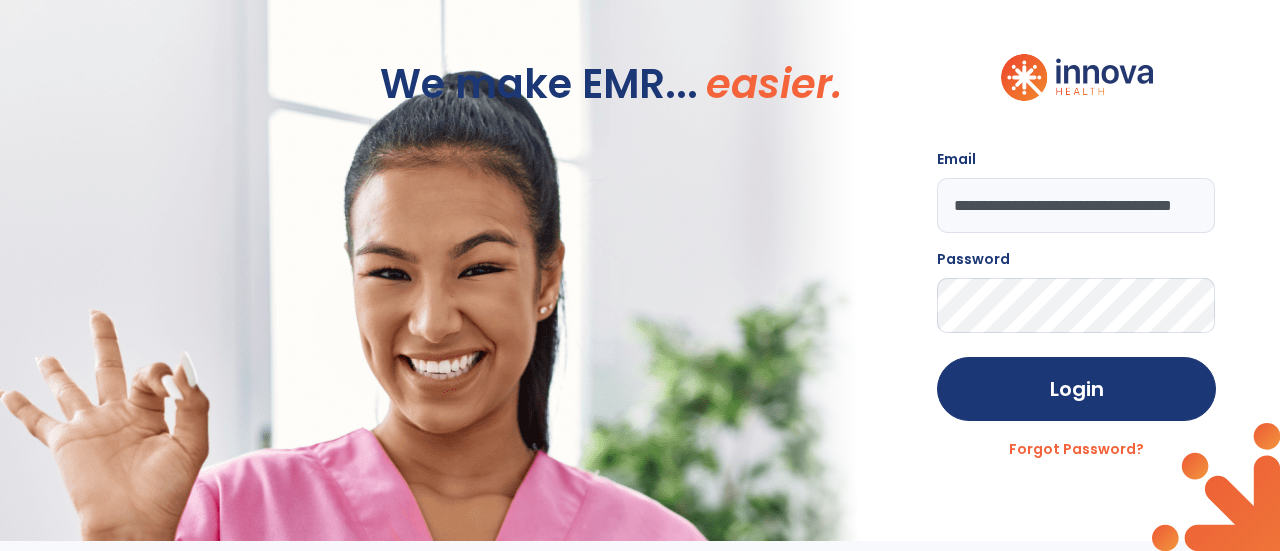 click on "Login" 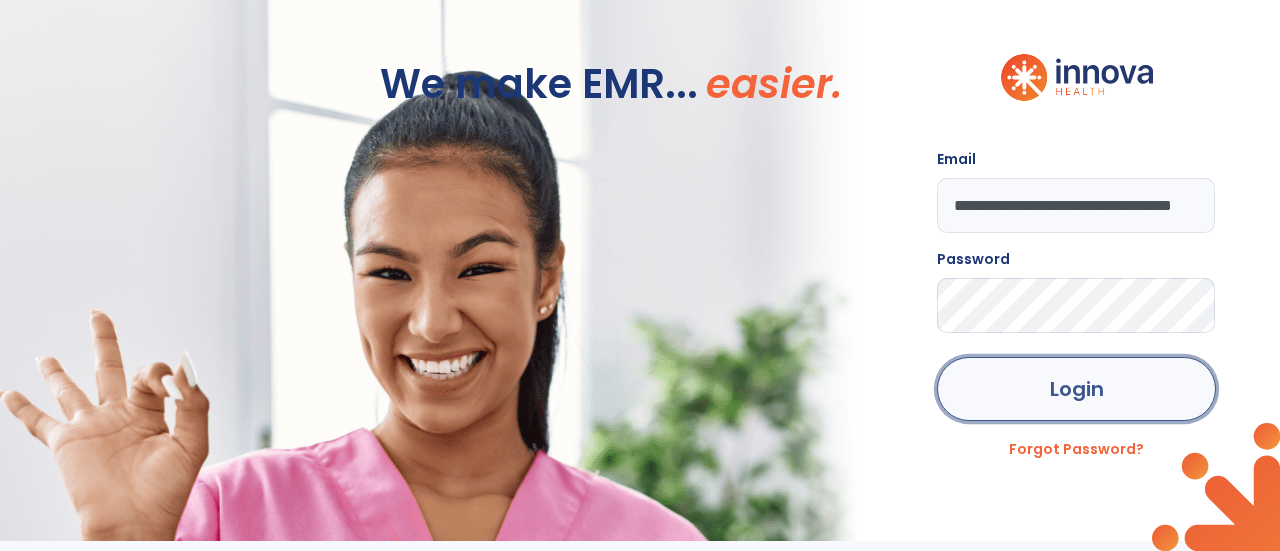 click on "Login" 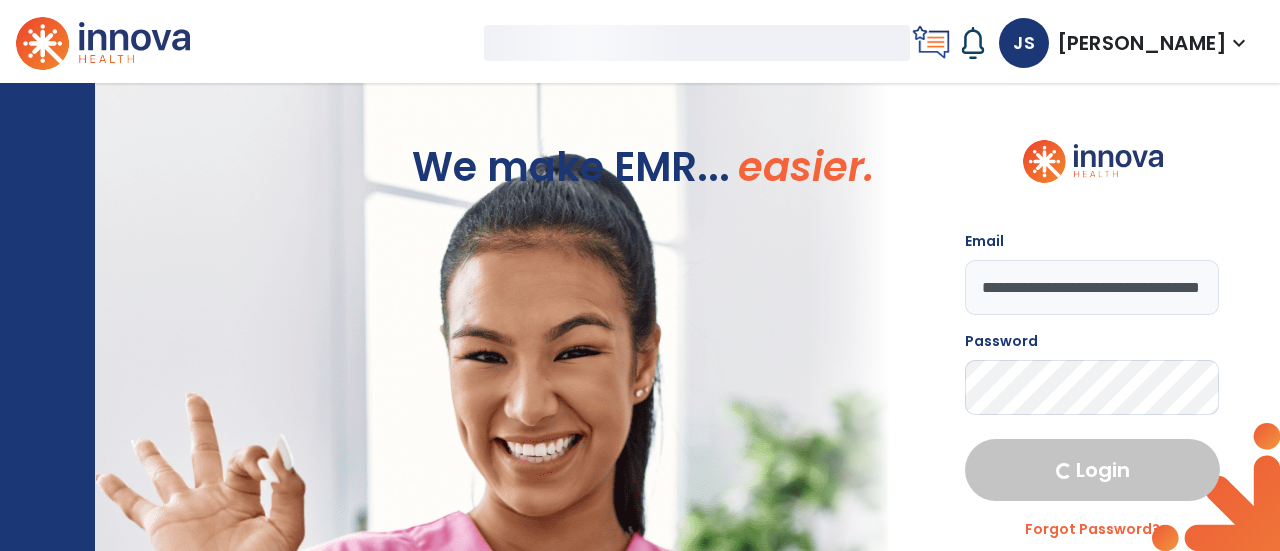 select on "****" 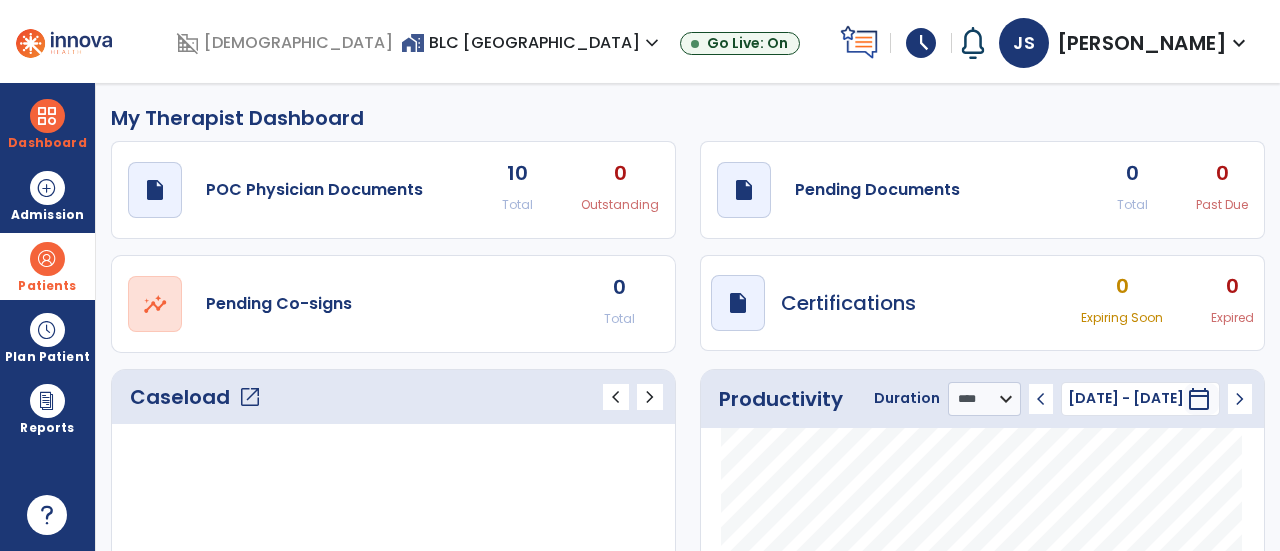 click at bounding box center [47, 259] 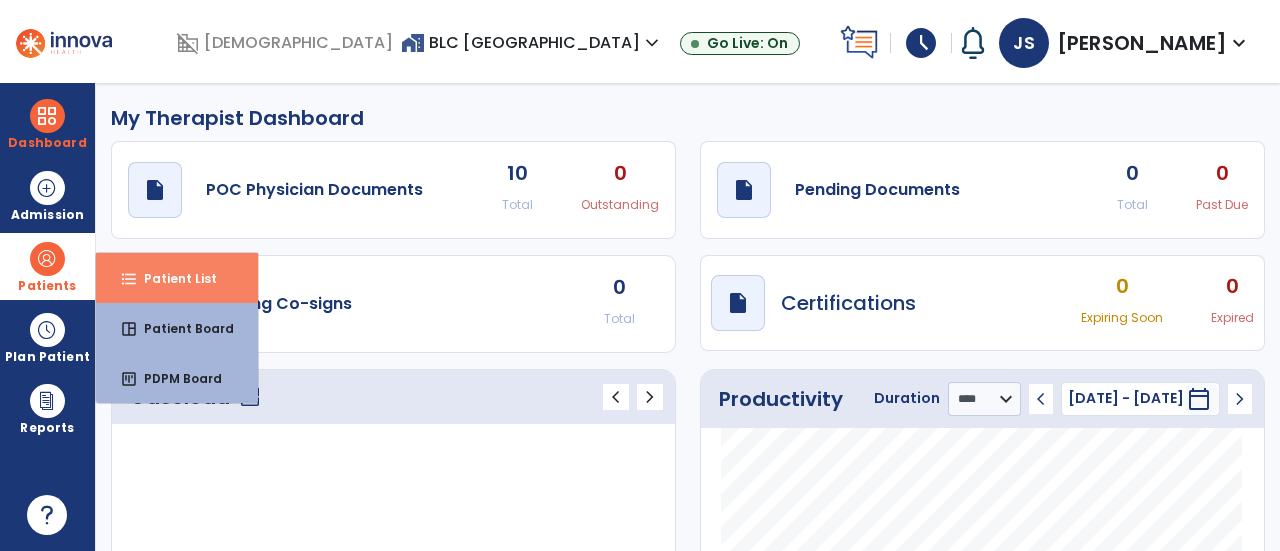 click on "format_list_bulleted" at bounding box center (129, 279) 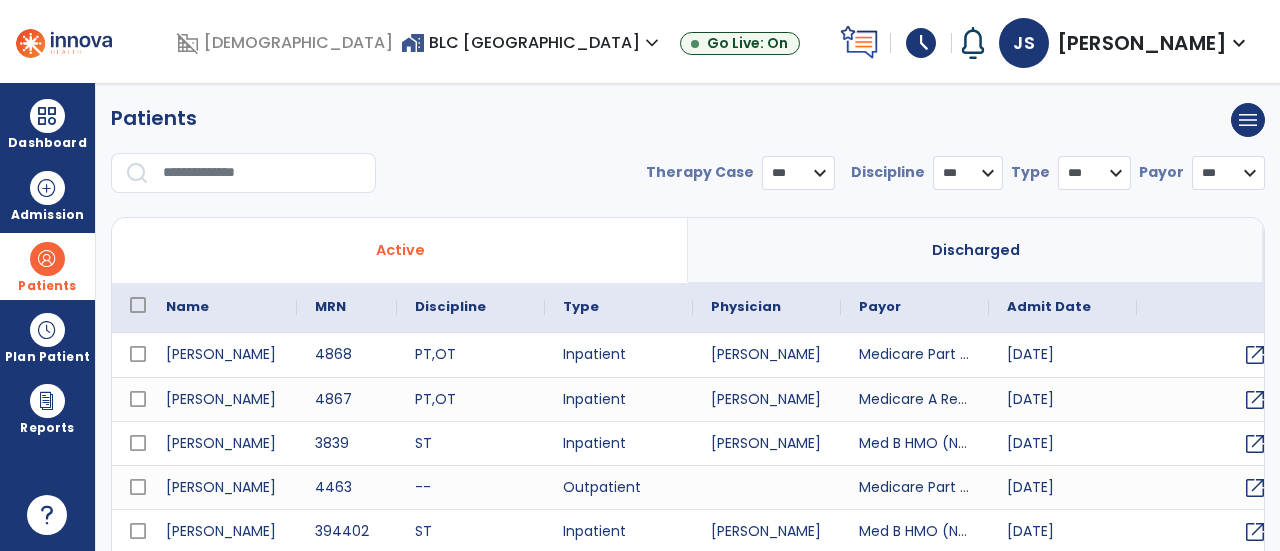 select on "***" 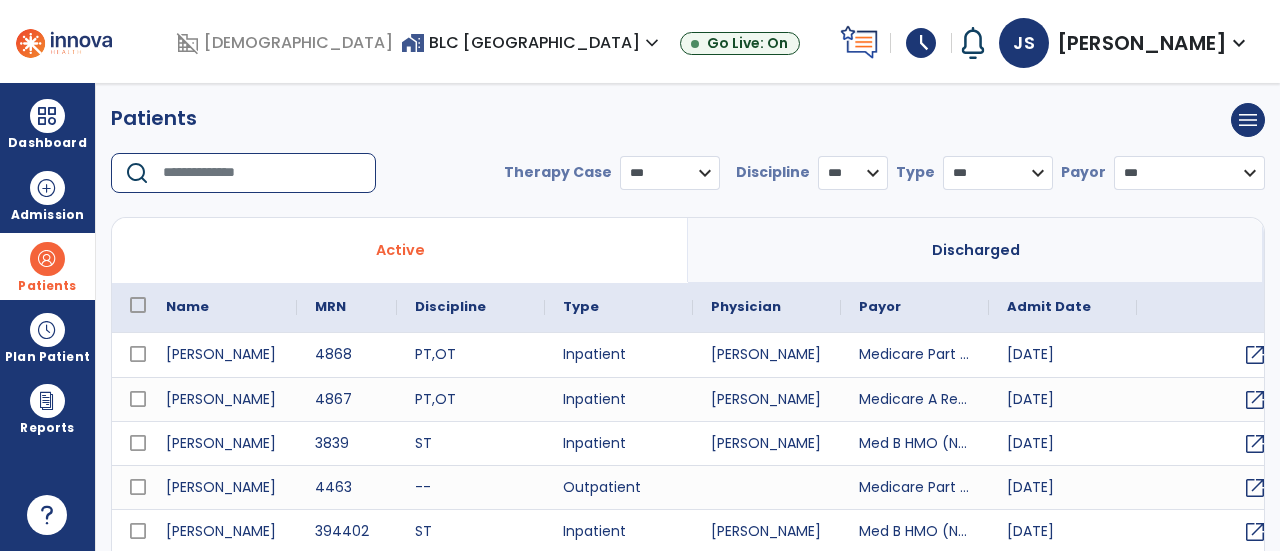 click at bounding box center [262, 173] 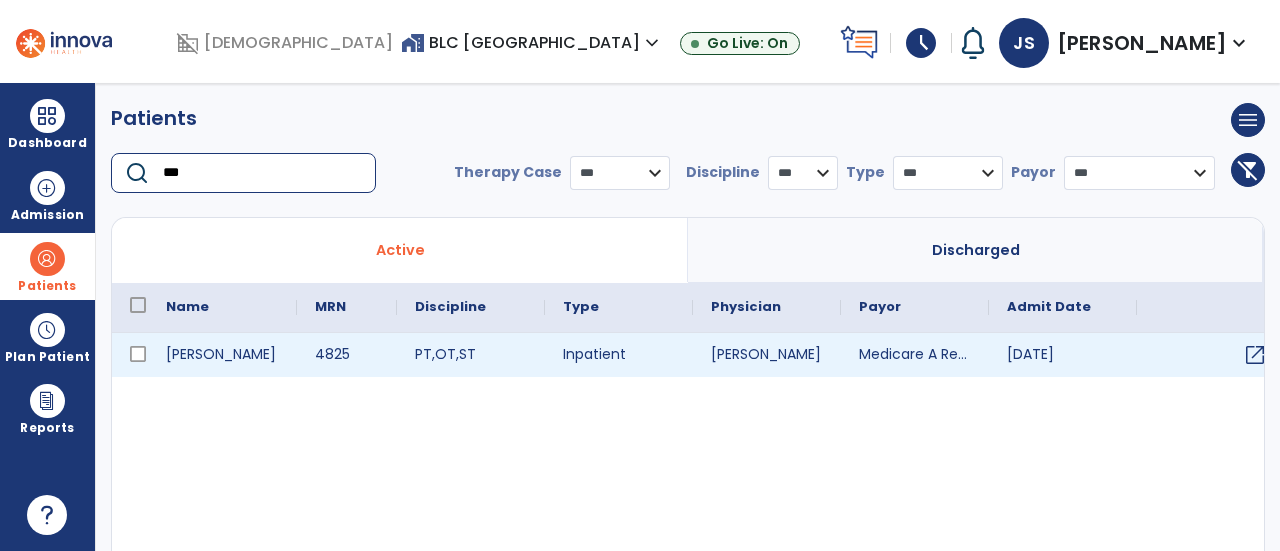 type on "***" 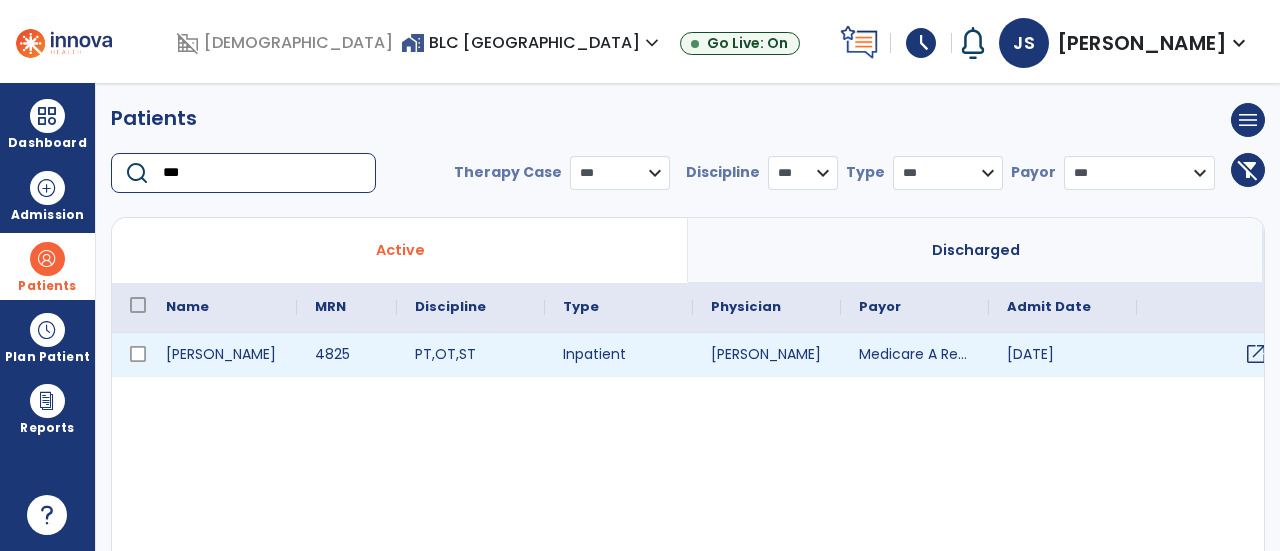 click on "open_in_new" at bounding box center (1211, 355) 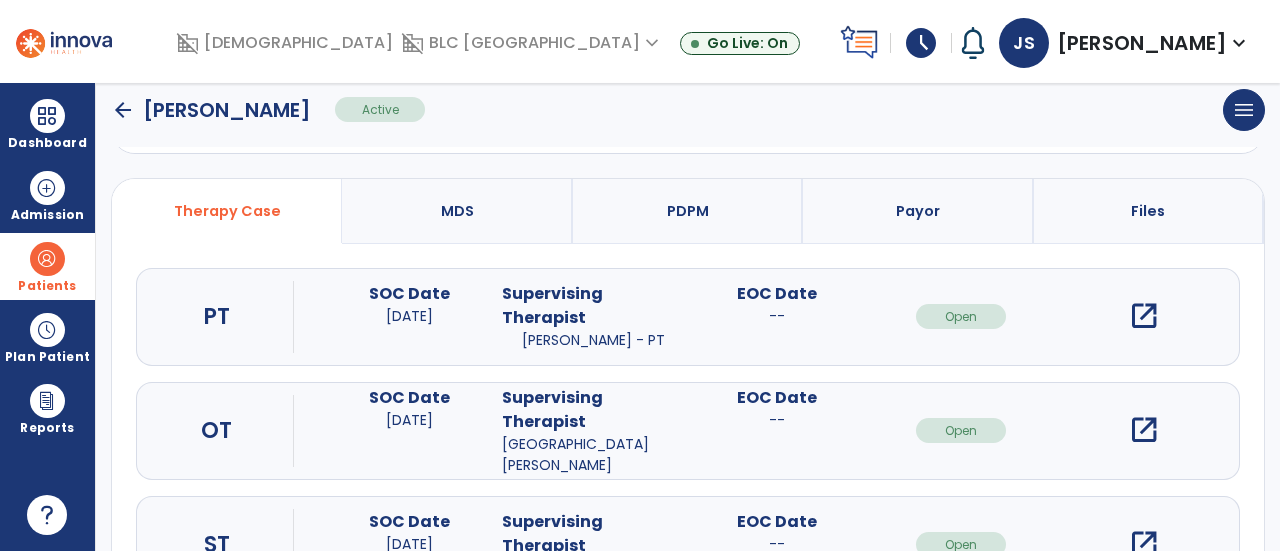 scroll, scrollTop: 250, scrollLeft: 0, axis: vertical 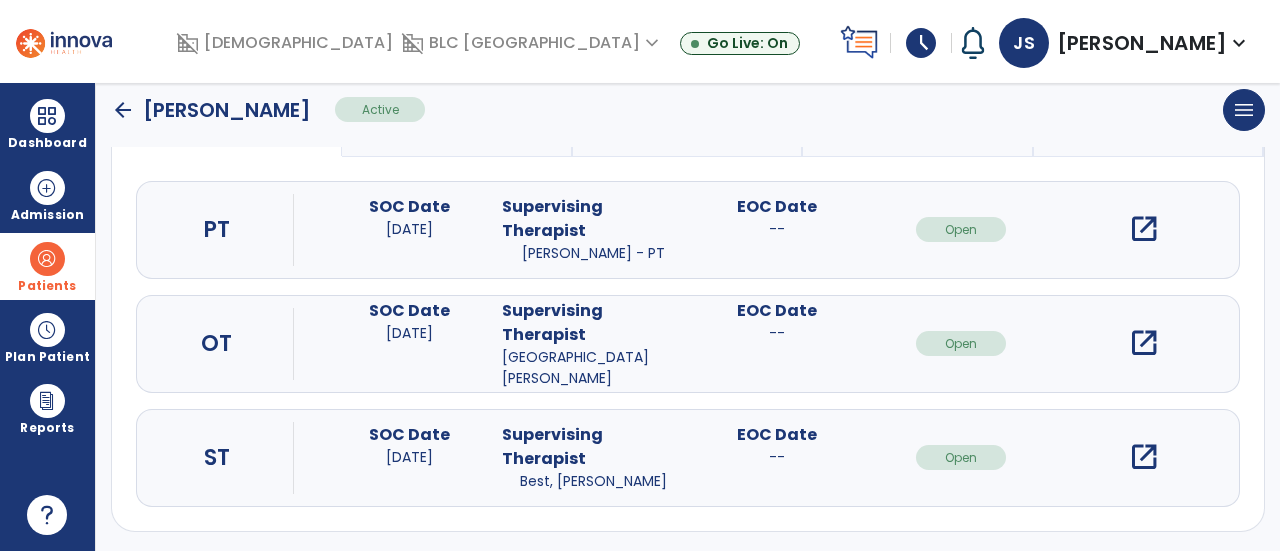 click on "open_in_new" at bounding box center [1144, 457] 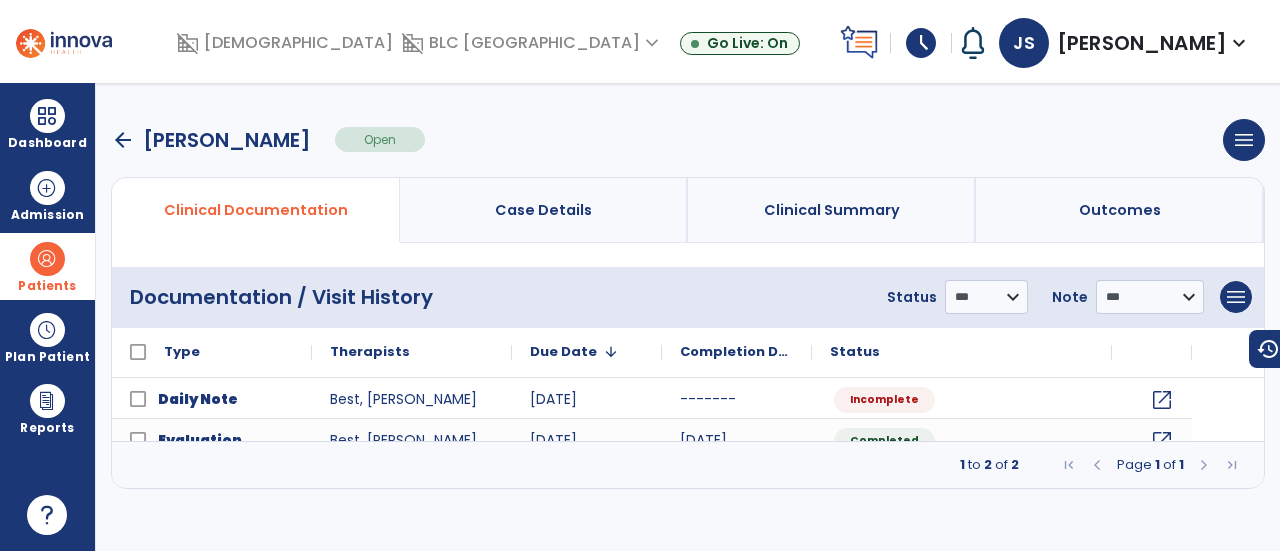 scroll, scrollTop: 0, scrollLeft: 0, axis: both 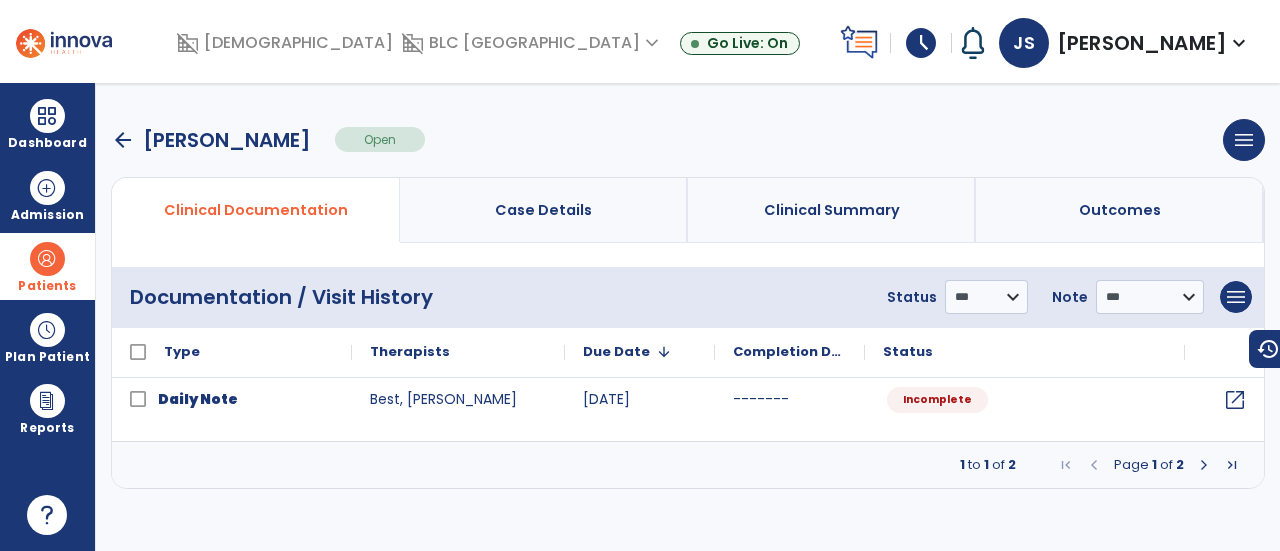 click at bounding box center (1204, 465) 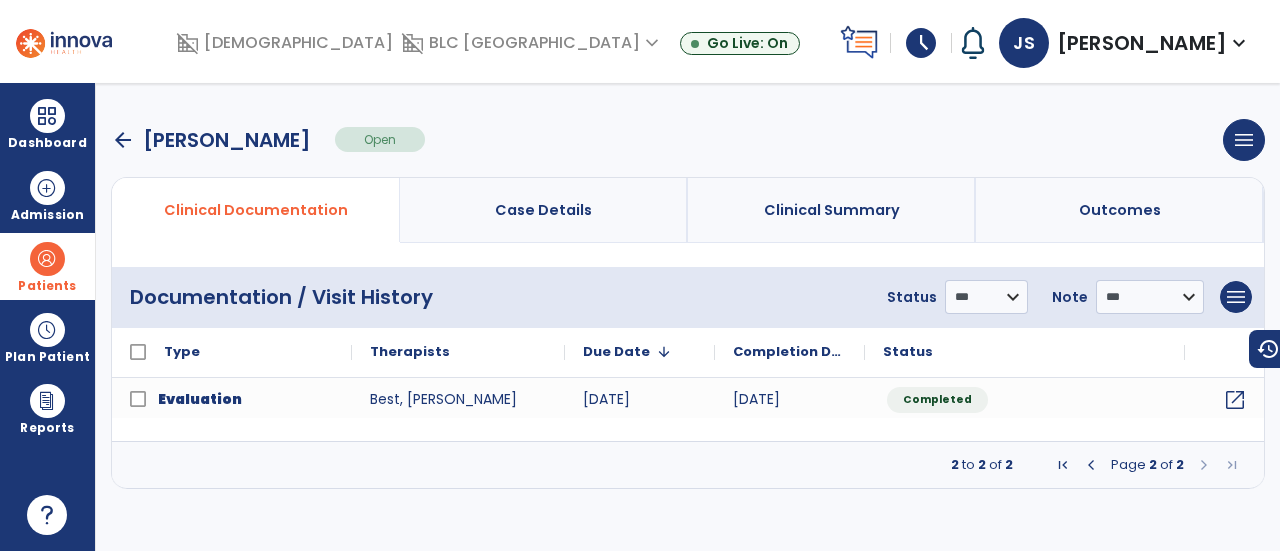 click 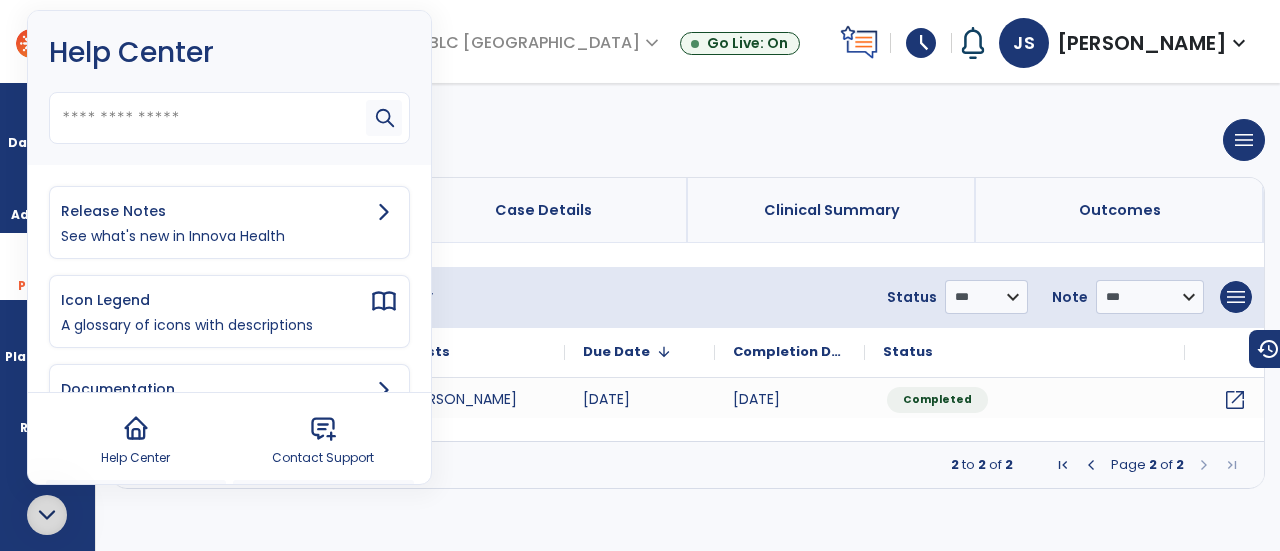 click on "Contact Support" at bounding box center [323, 458] 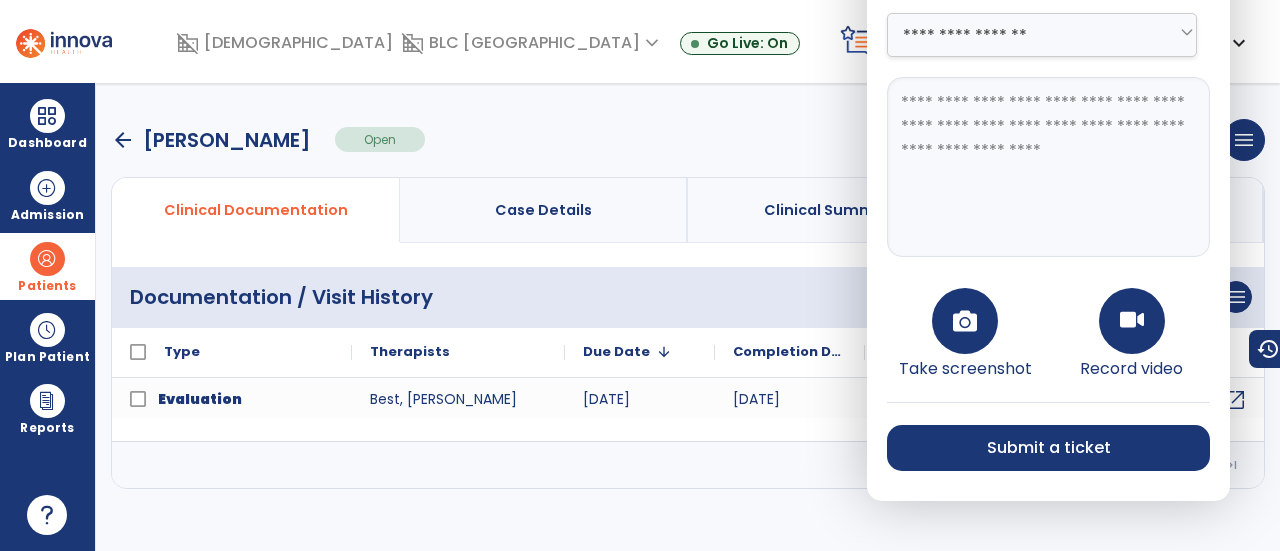 click at bounding box center [1048, 167] 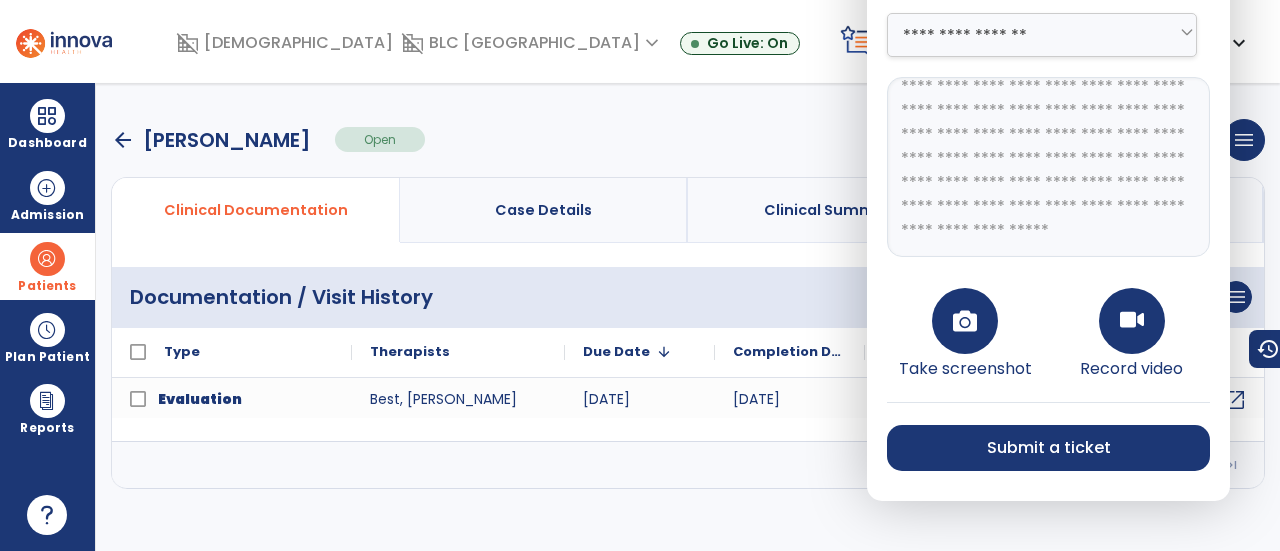 scroll, scrollTop: 121, scrollLeft: 0, axis: vertical 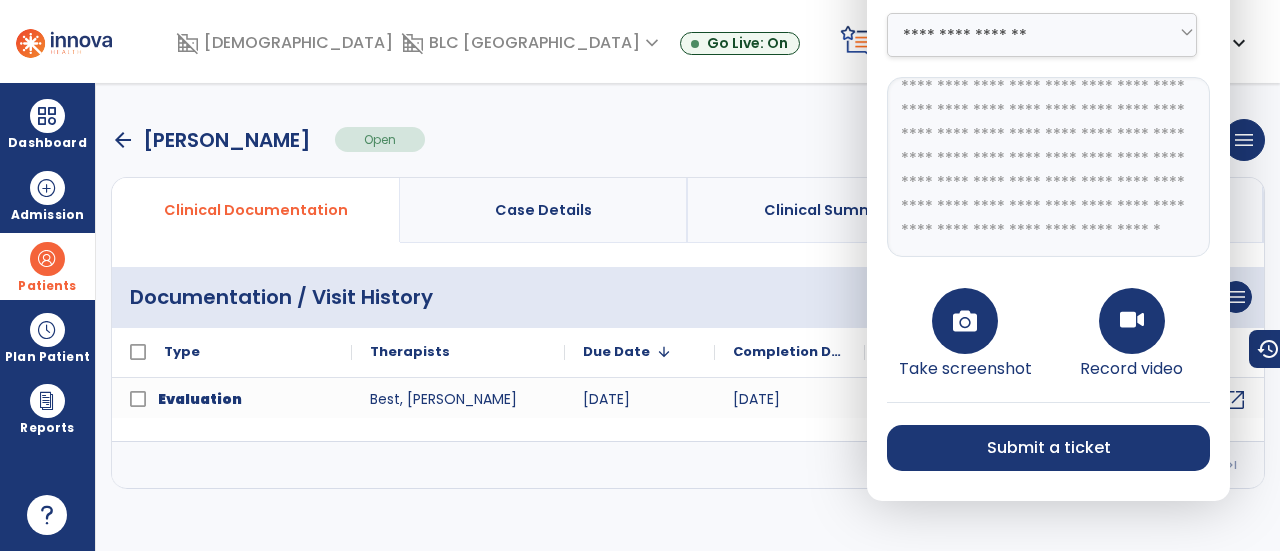 click on "**********" at bounding box center [1048, 167] 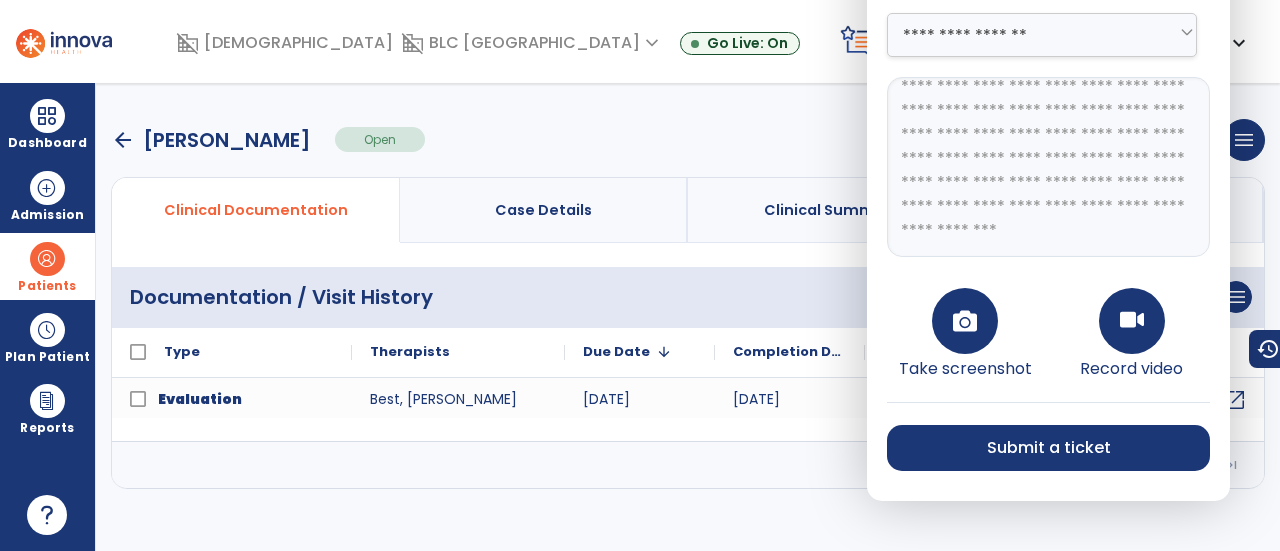 click on "**********" at bounding box center (1048, 167) 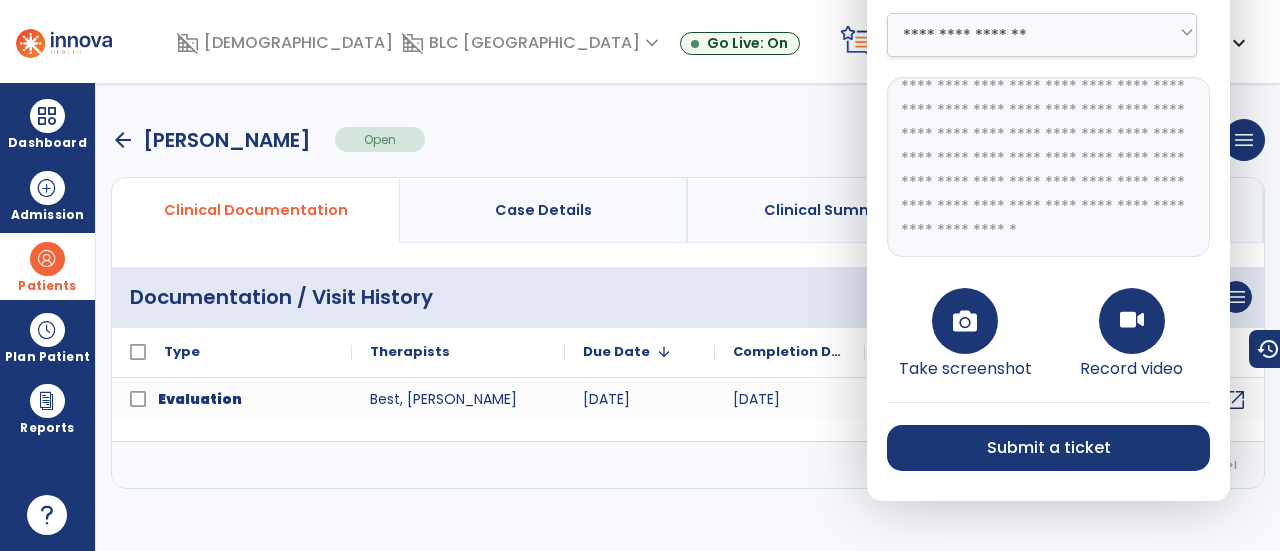 scroll, scrollTop: 241, scrollLeft: 0, axis: vertical 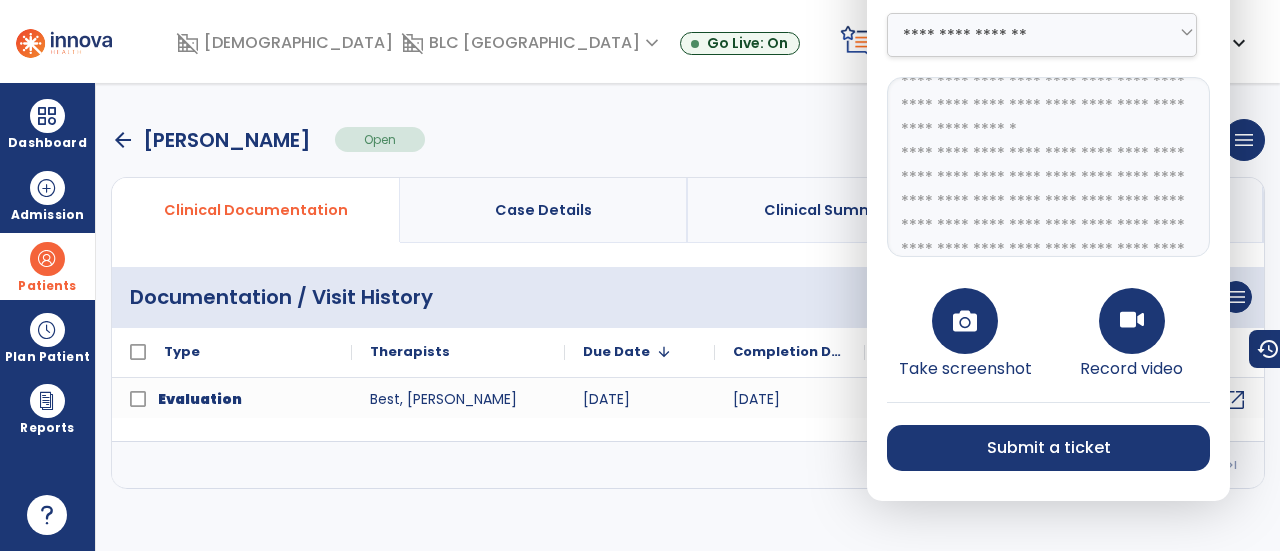 click on "**********" at bounding box center (1048, 167) 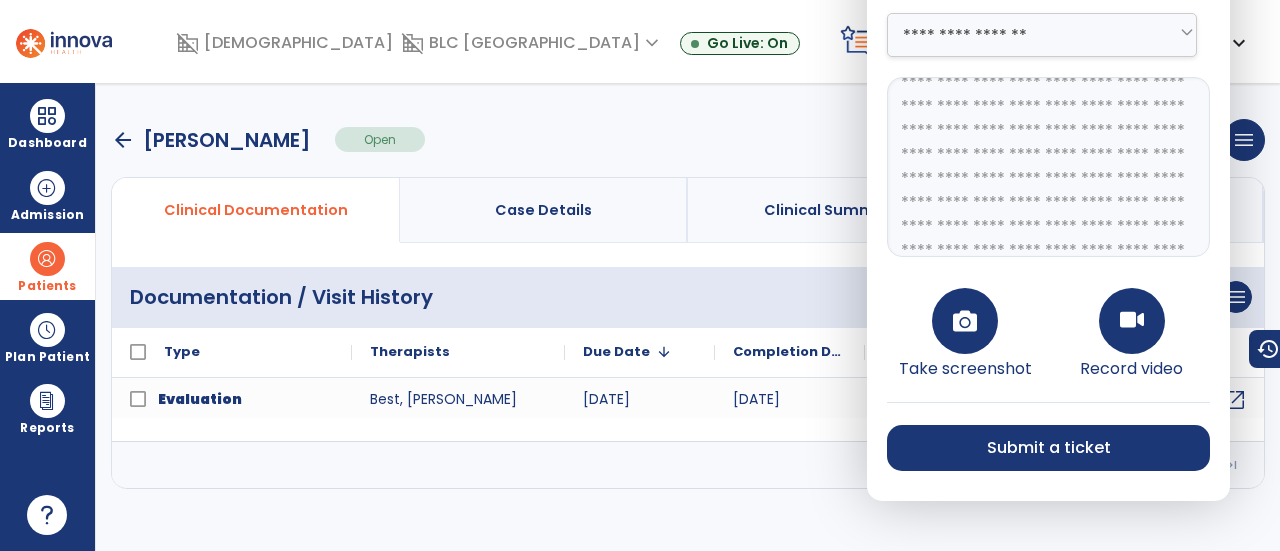 scroll, scrollTop: 146, scrollLeft: 0, axis: vertical 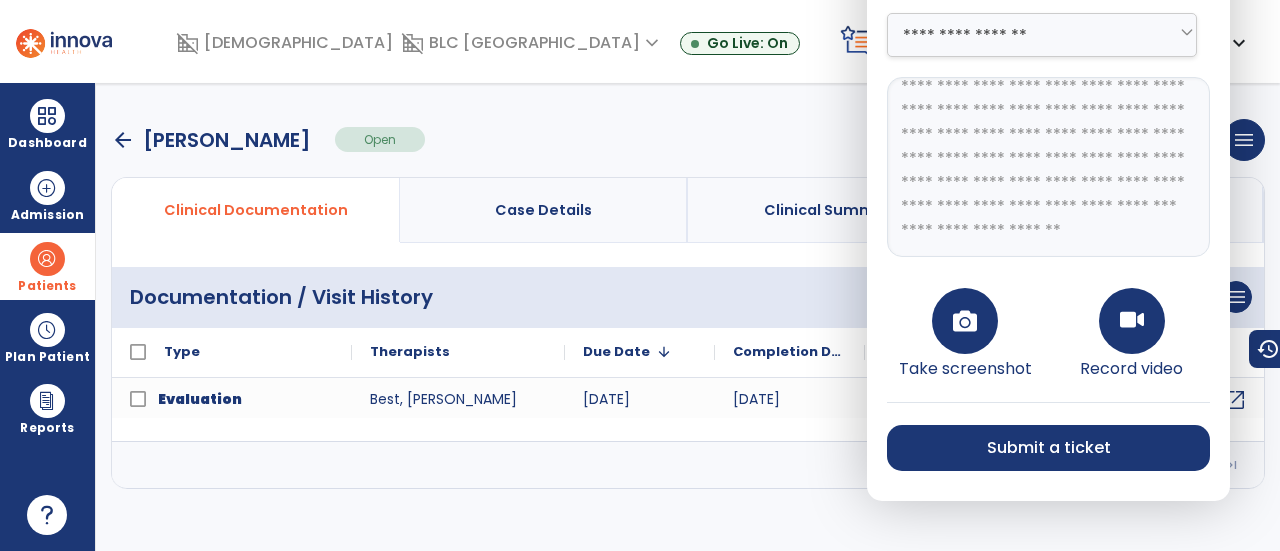 click on "**********" at bounding box center (1048, 167) 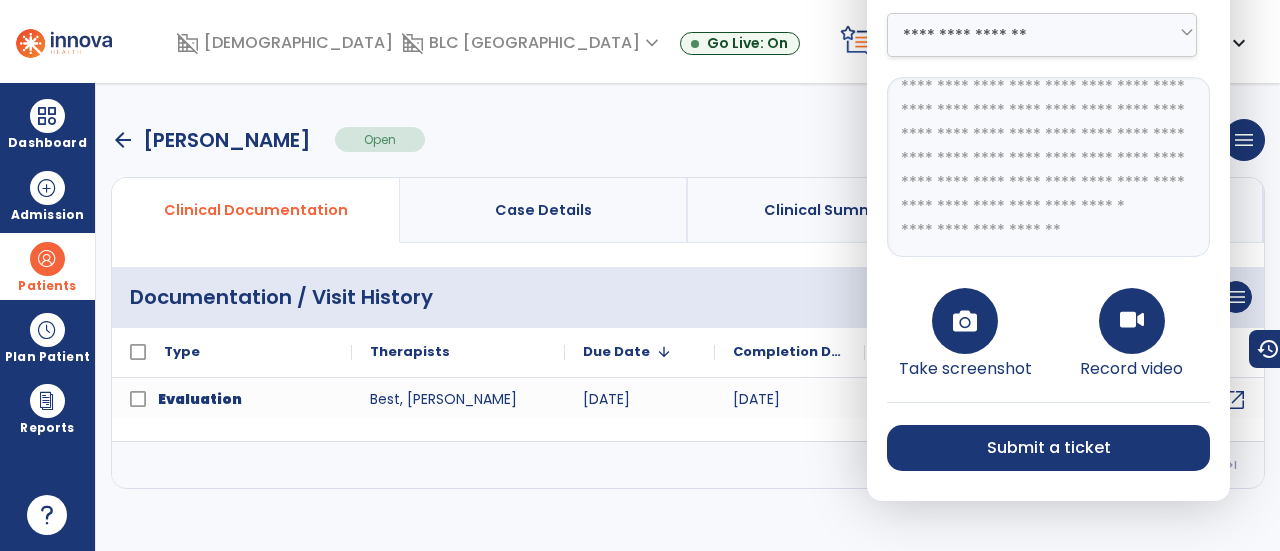 click on "**********" at bounding box center [1048, 167] 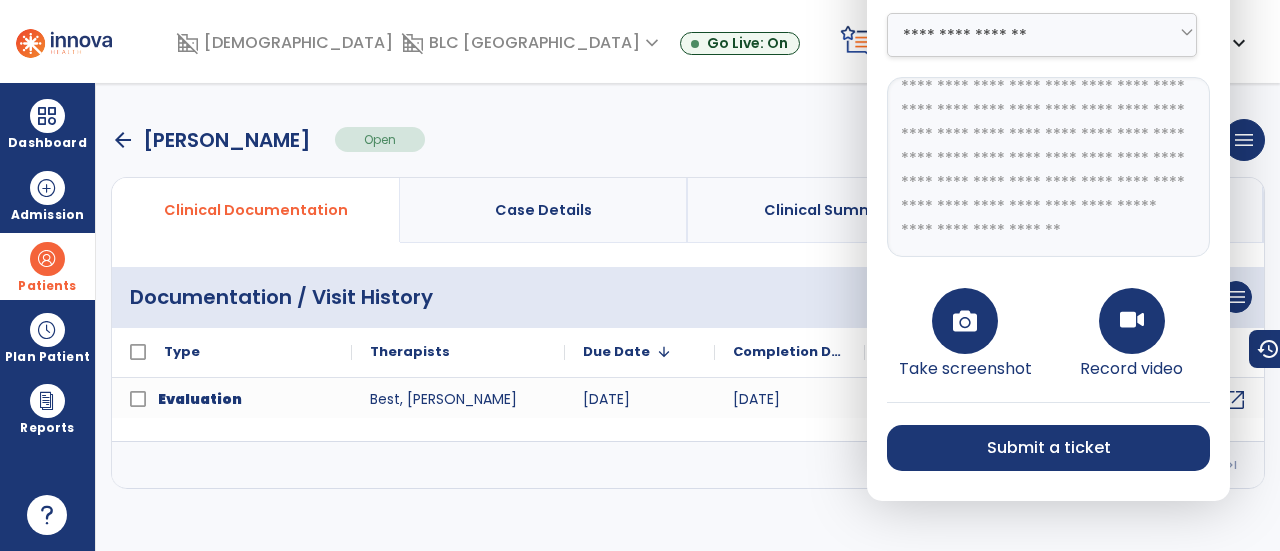 type on "**********" 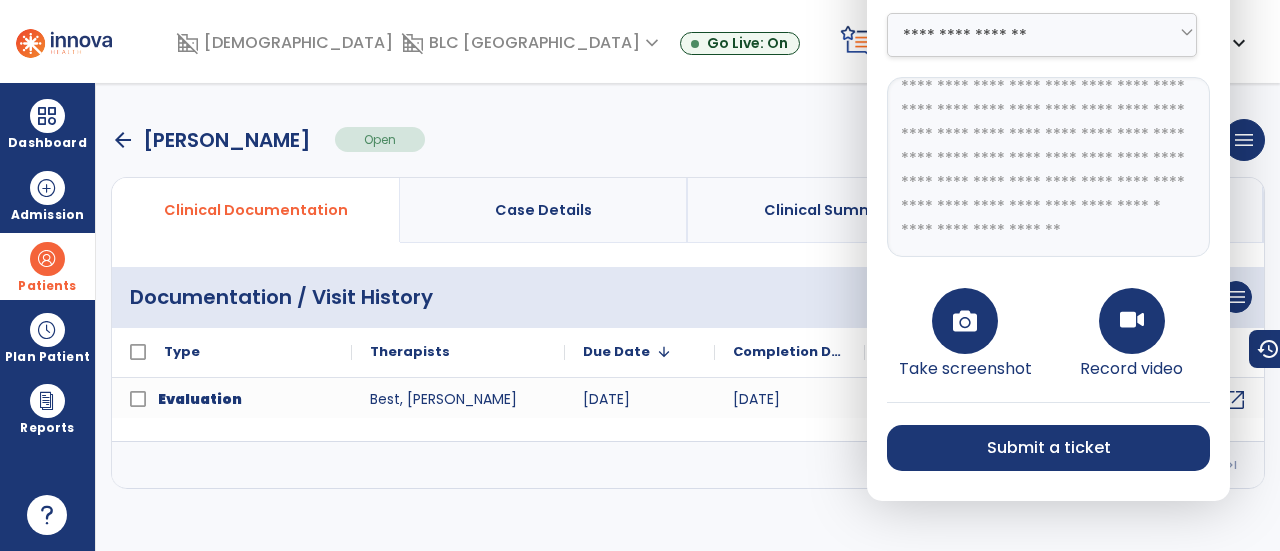 scroll, scrollTop: 255, scrollLeft: 0, axis: vertical 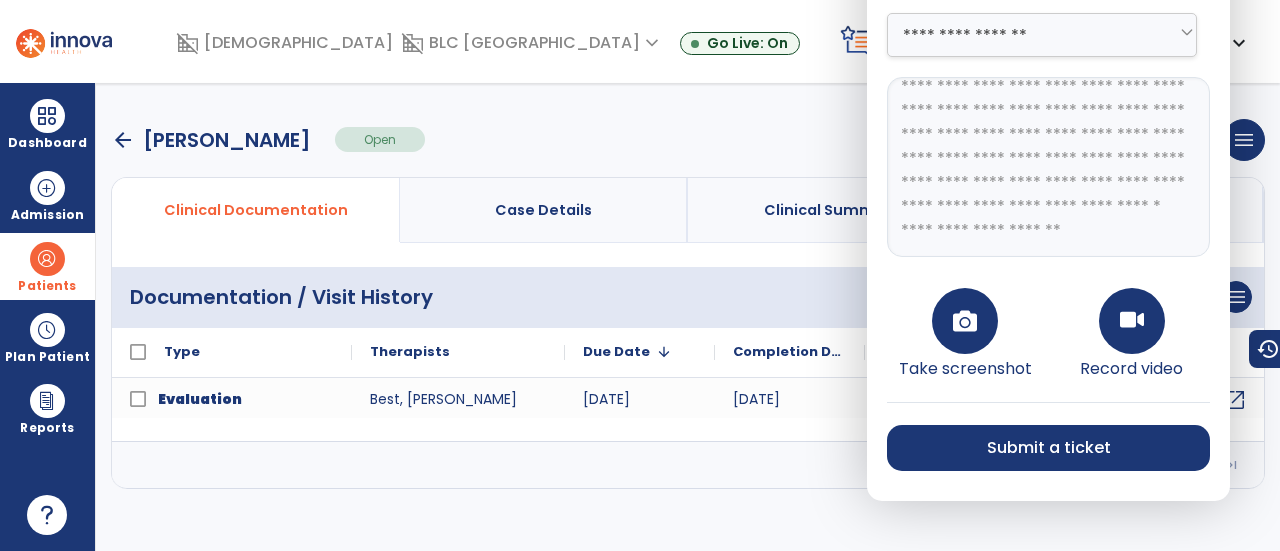click on "Record video" at bounding box center [1132, 332] 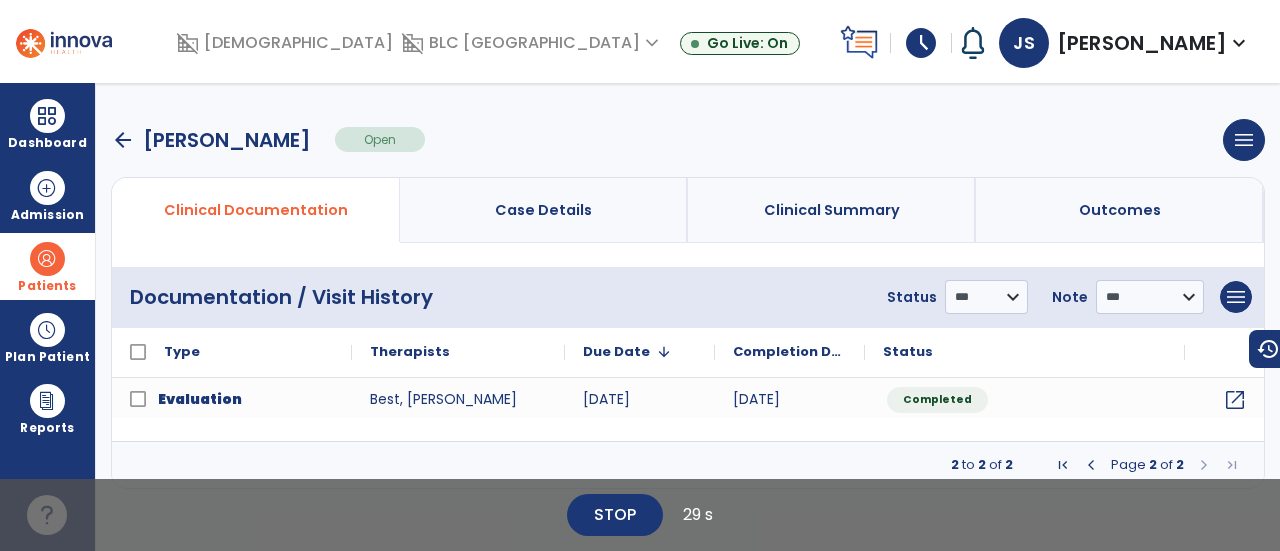 click on "STOP" at bounding box center (615, 515) 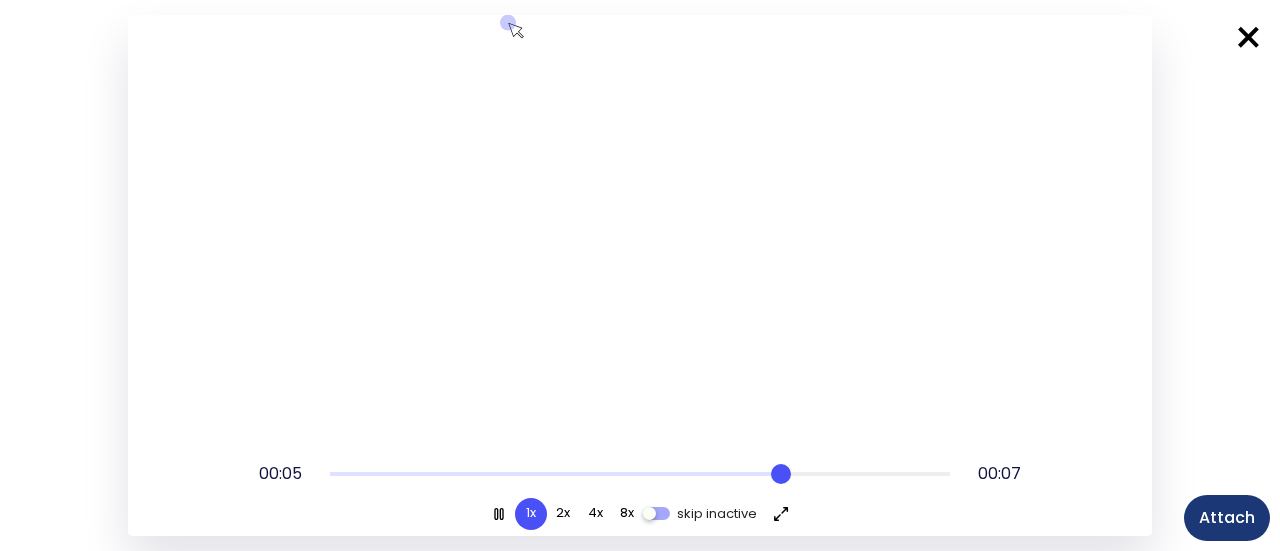 click on "×" at bounding box center (1248, 38) 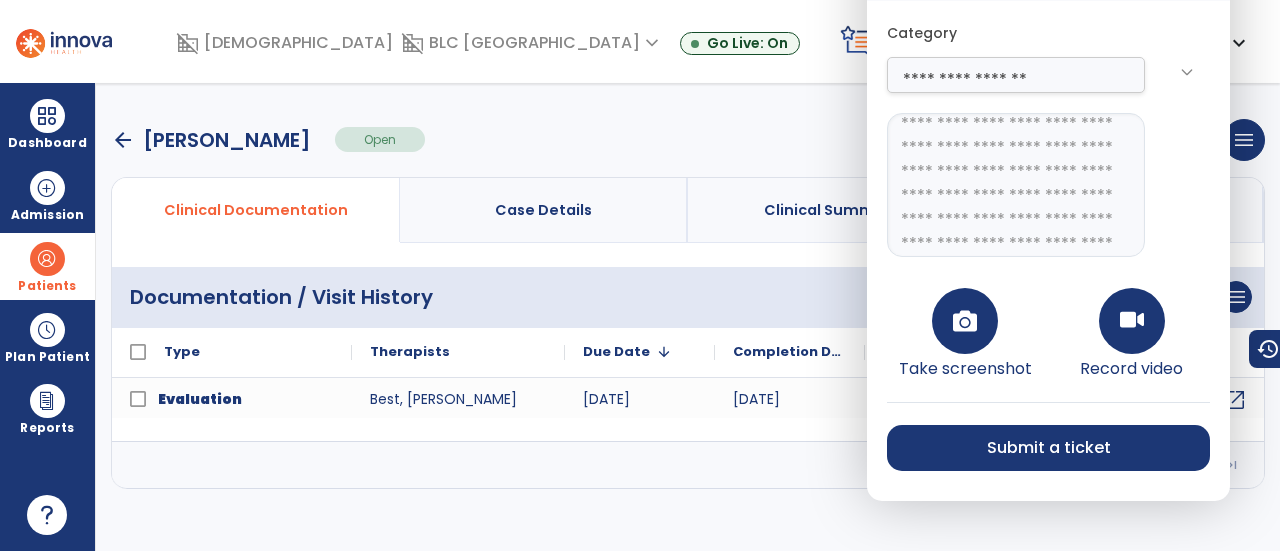 click on "Submit a ticket" at bounding box center (1049, 448) 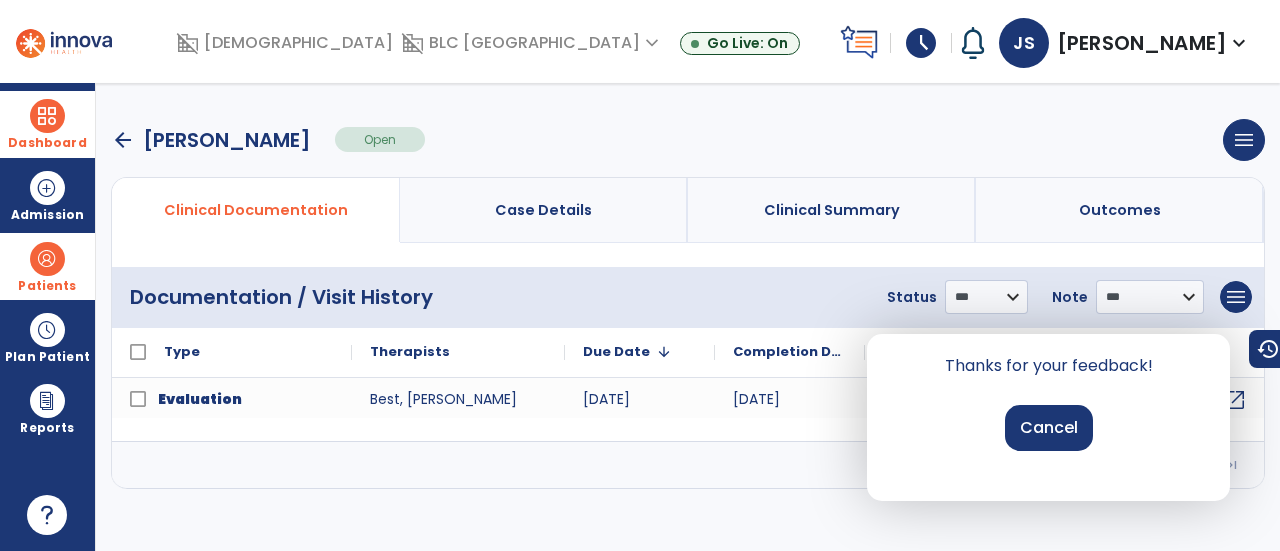 click at bounding box center (47, 116) 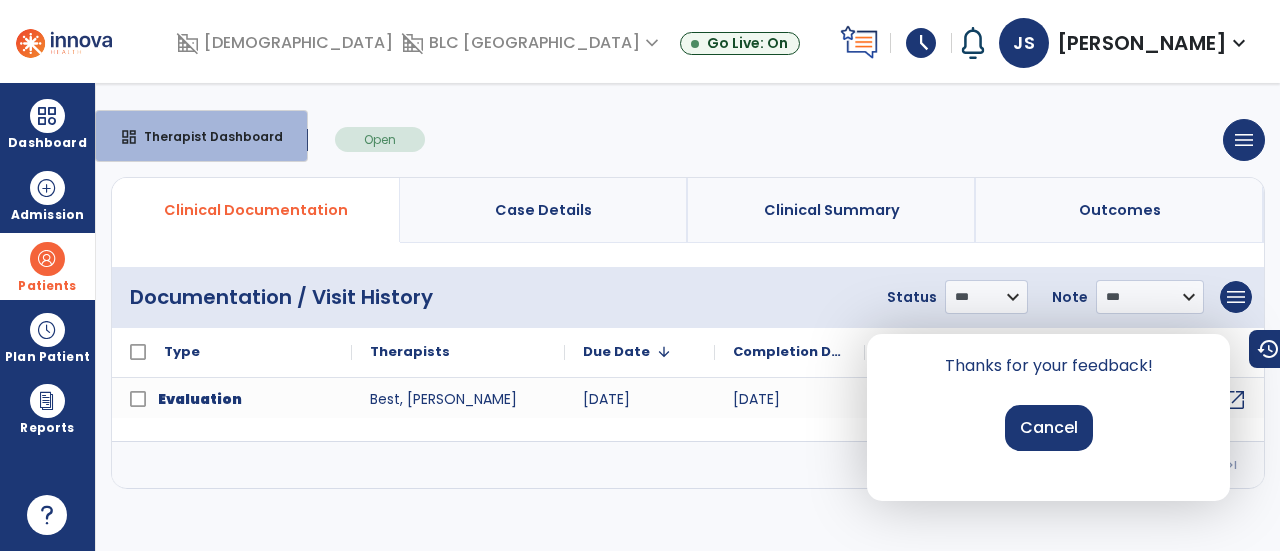 click on "**********" at bounding box center [688, 317] 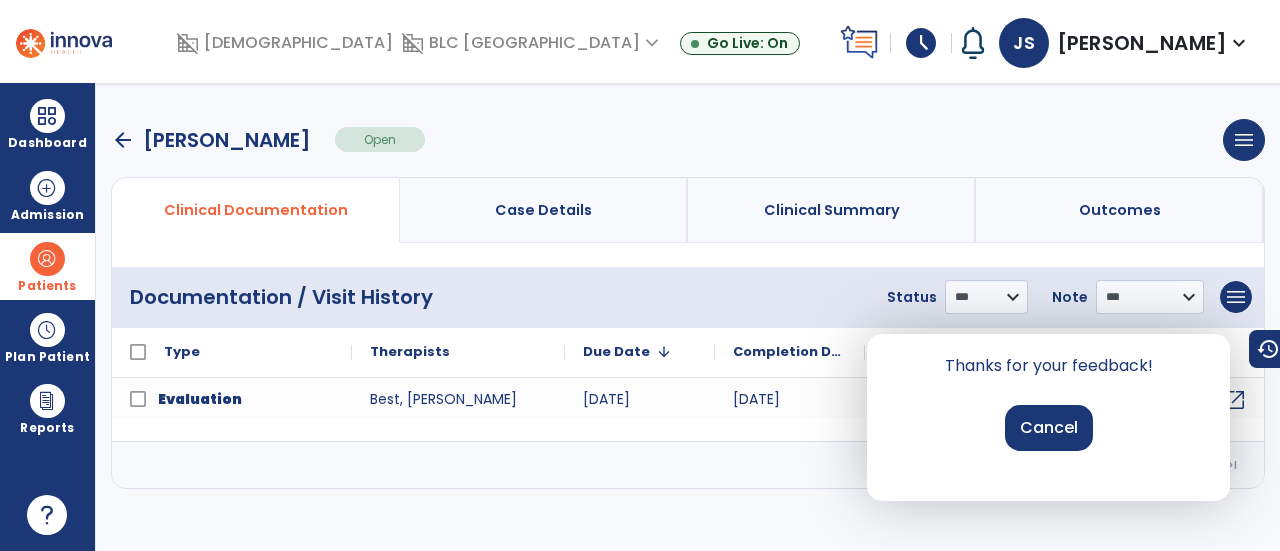 click 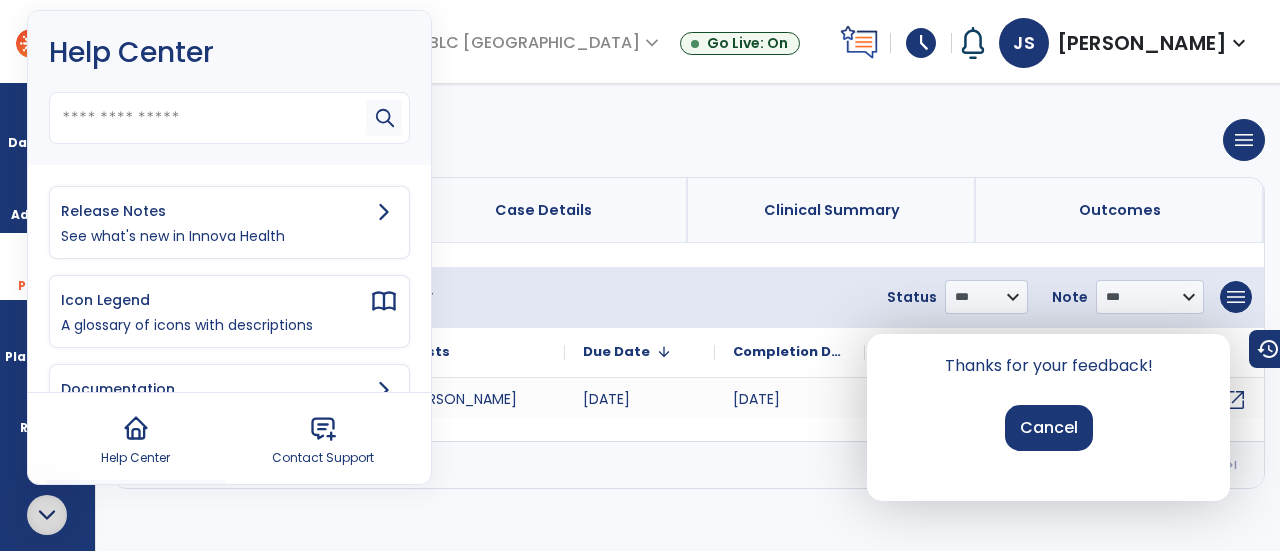 click 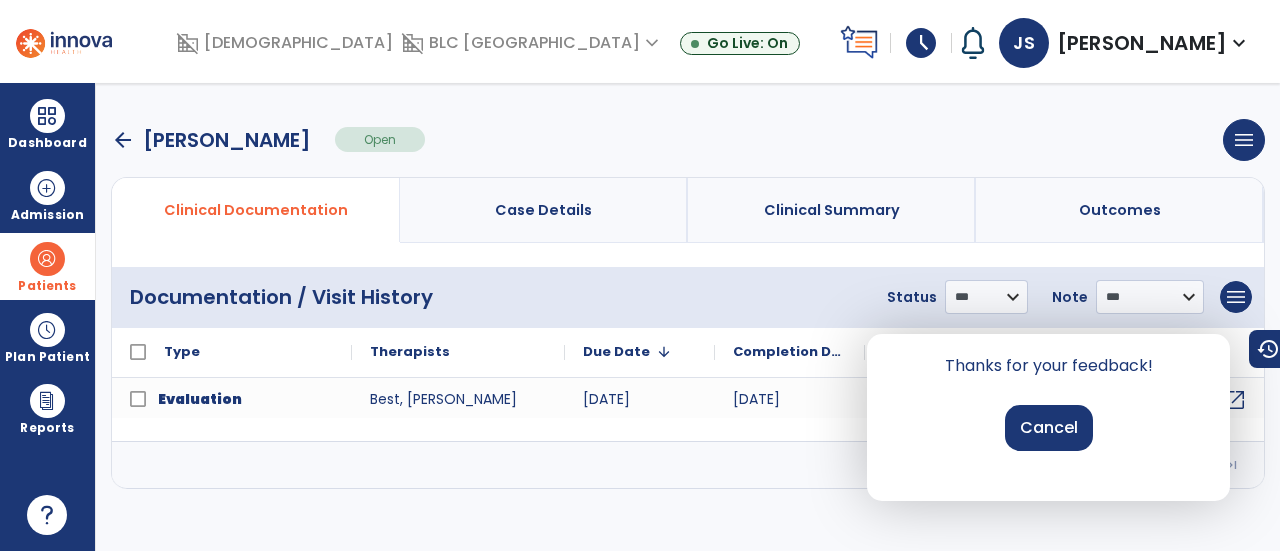 click on "Cancel" at bounding box center [1049, 428] 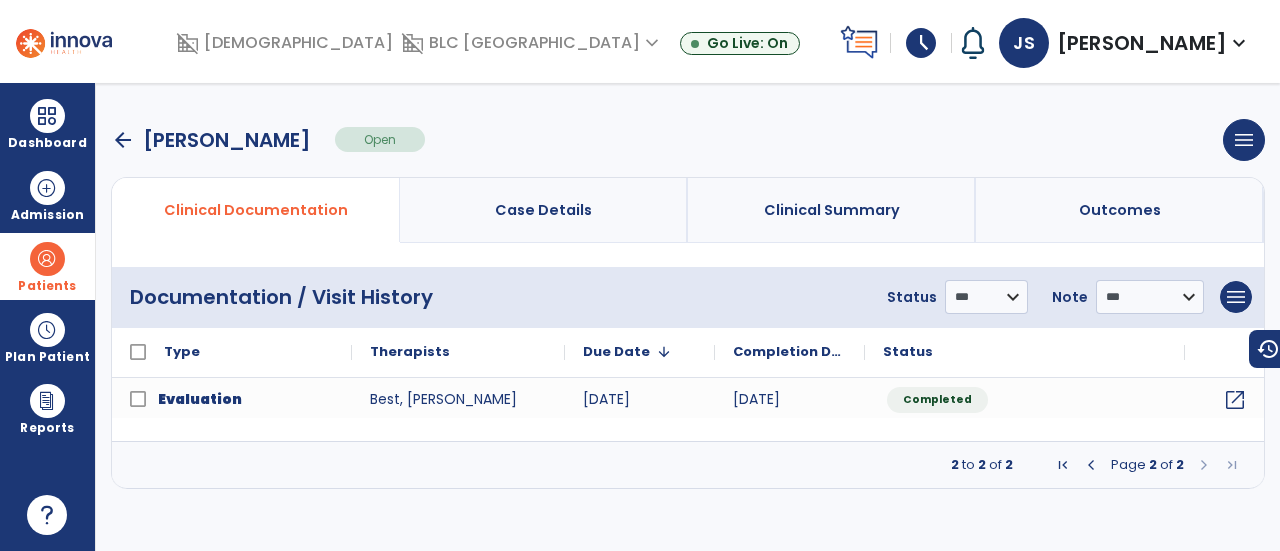 click at bounding box center [1091, 465] 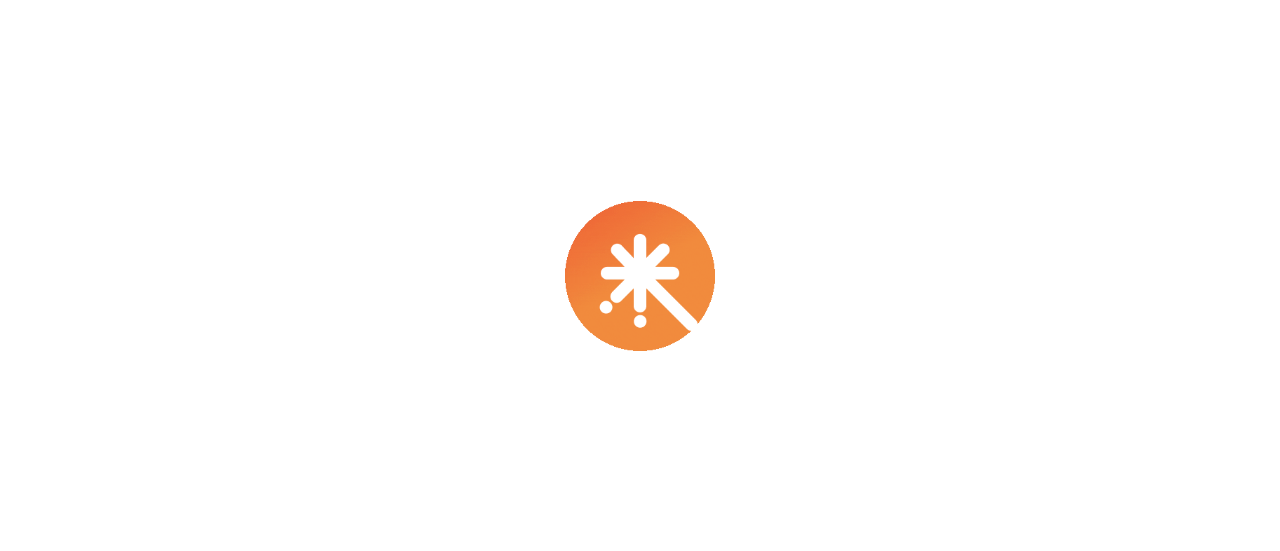 scroll, scrollTop: 0, scrollLeft: 0, axis: both 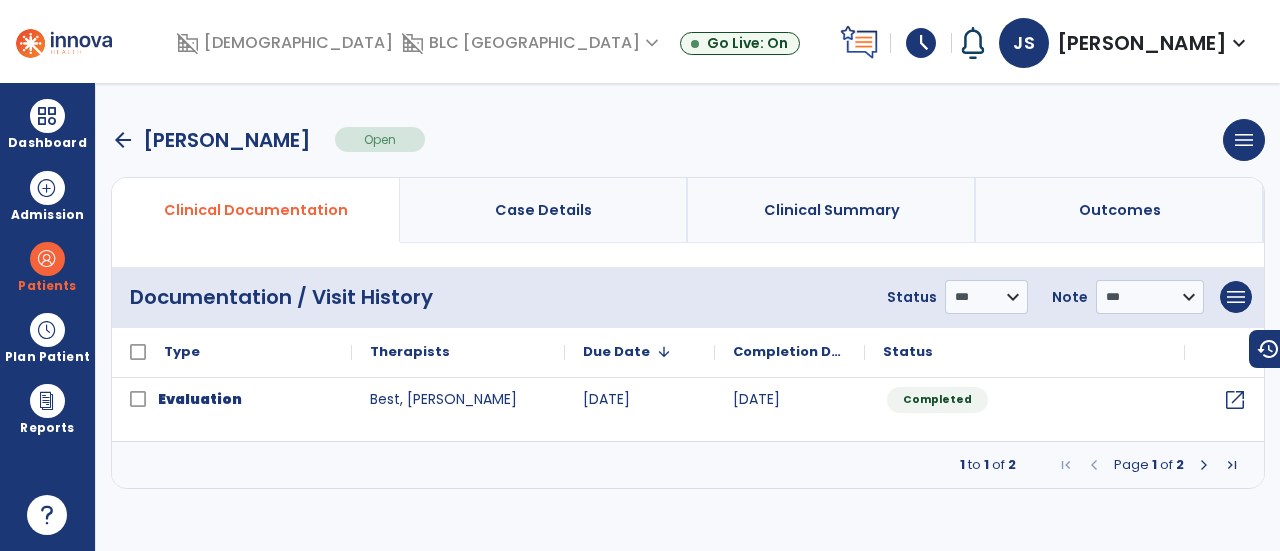 click at bounding box center [1204, 465] 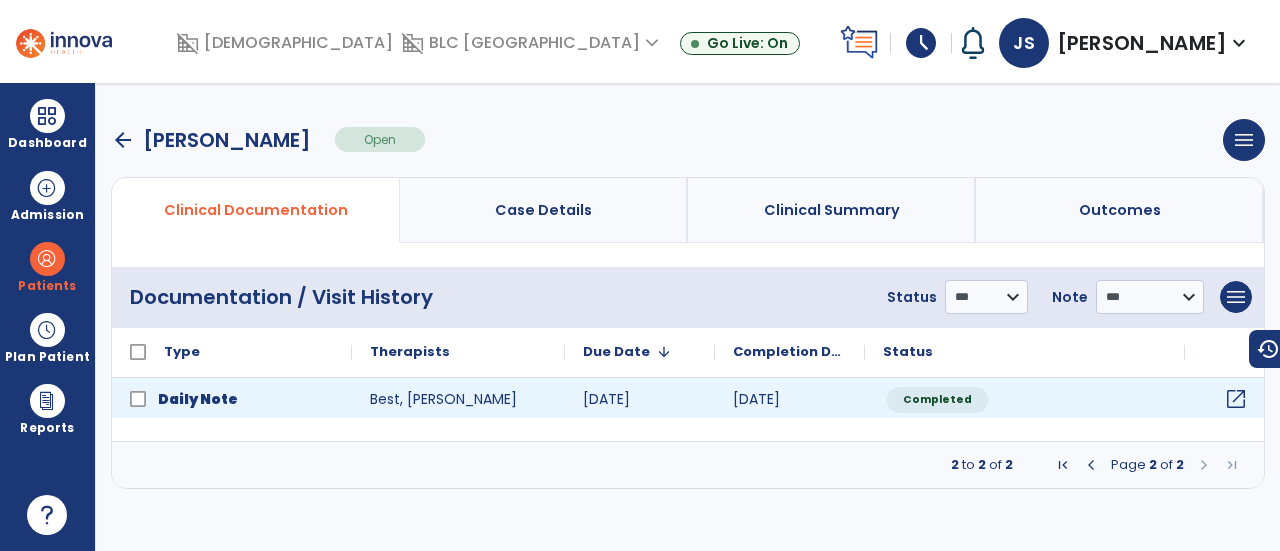 click on "open_in_new" 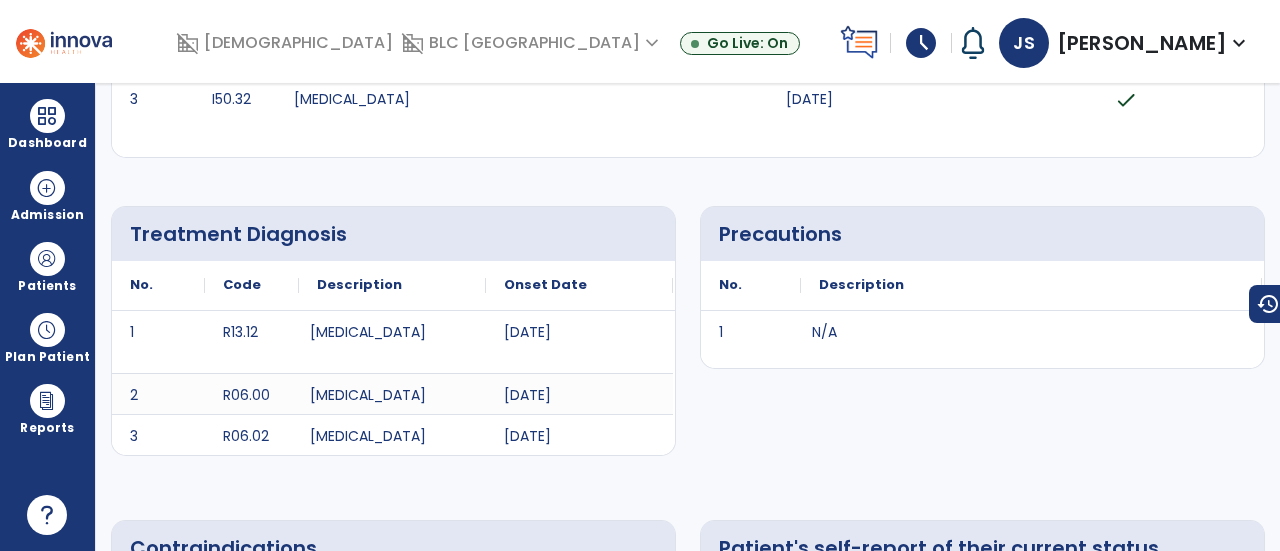 scroll, scrollTop: 0, scrollLeft: 0, axis: both 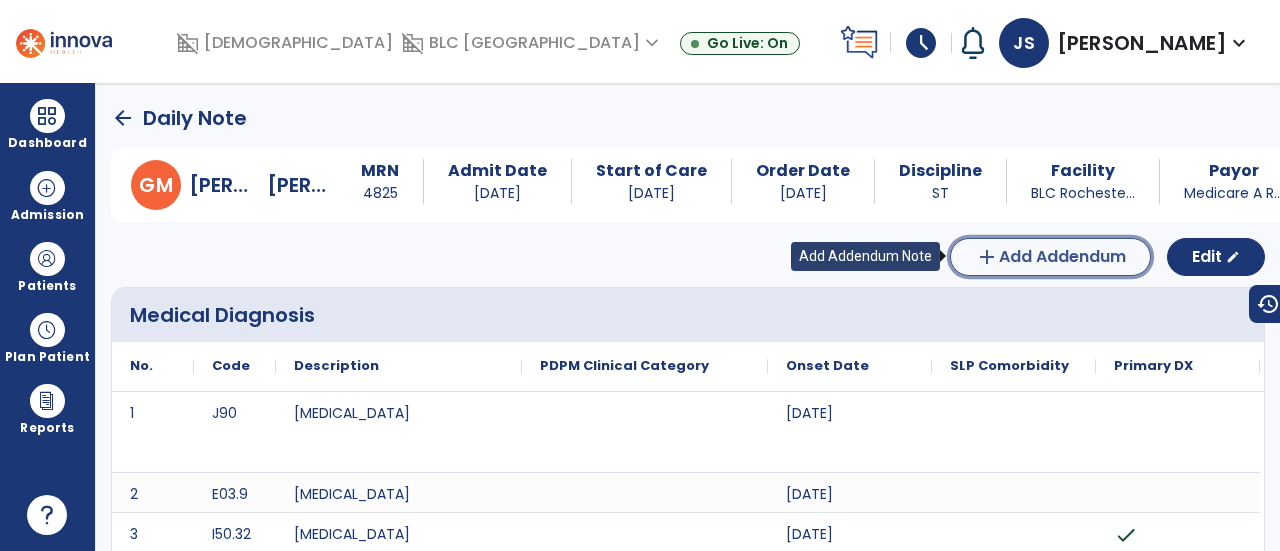 click on "Add Addendum" 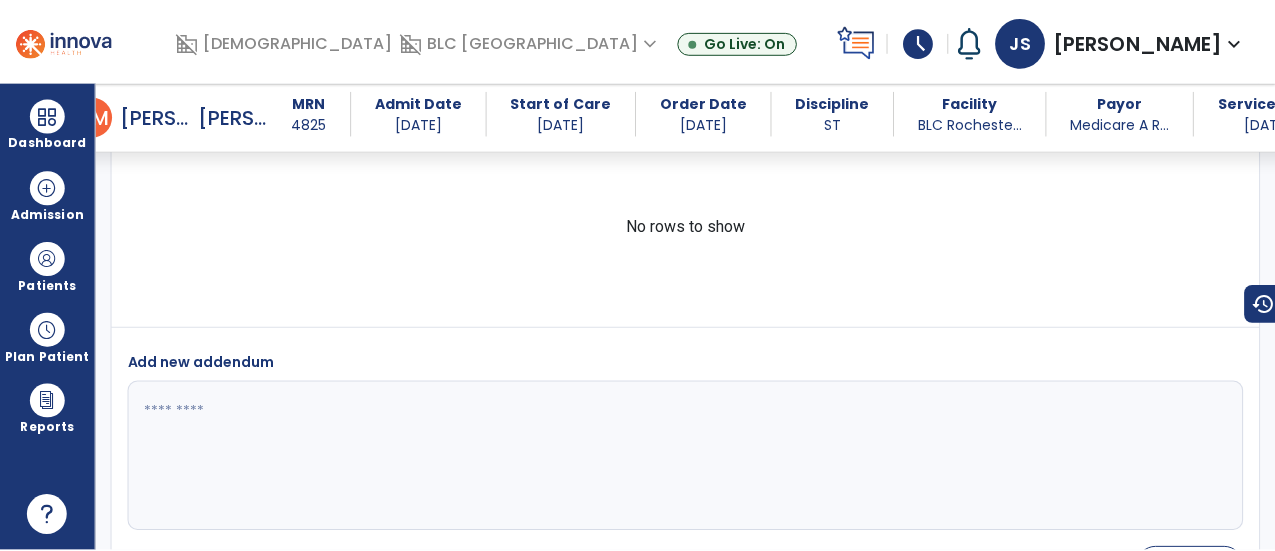 scroll, scrollTop: 3220, scrollLeft: 0, axis: vertical 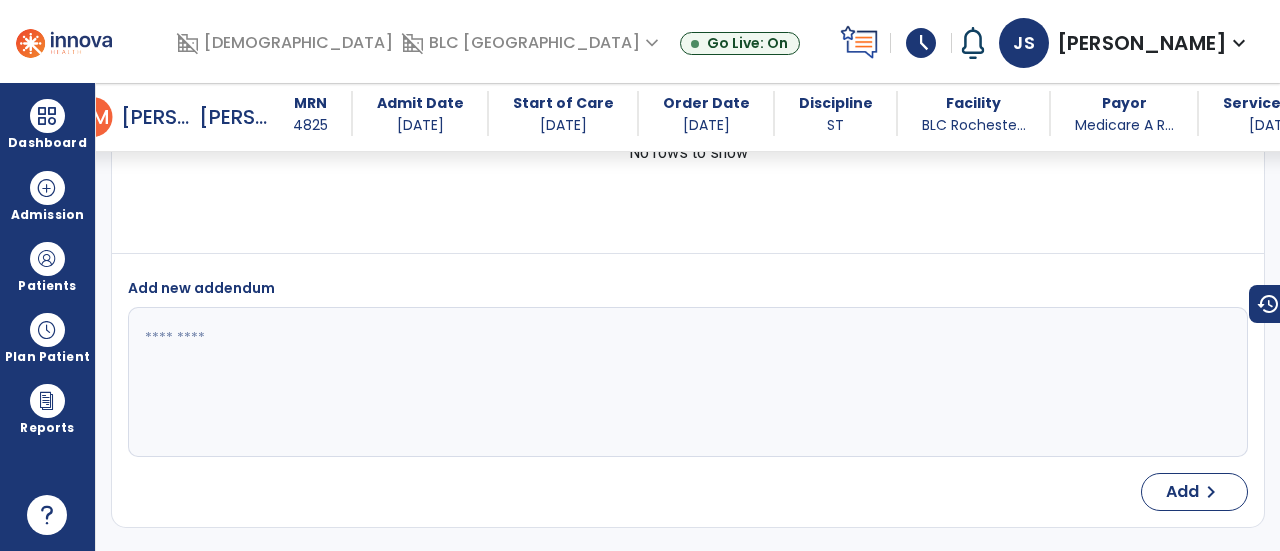 click at bounding box center (686, 382) 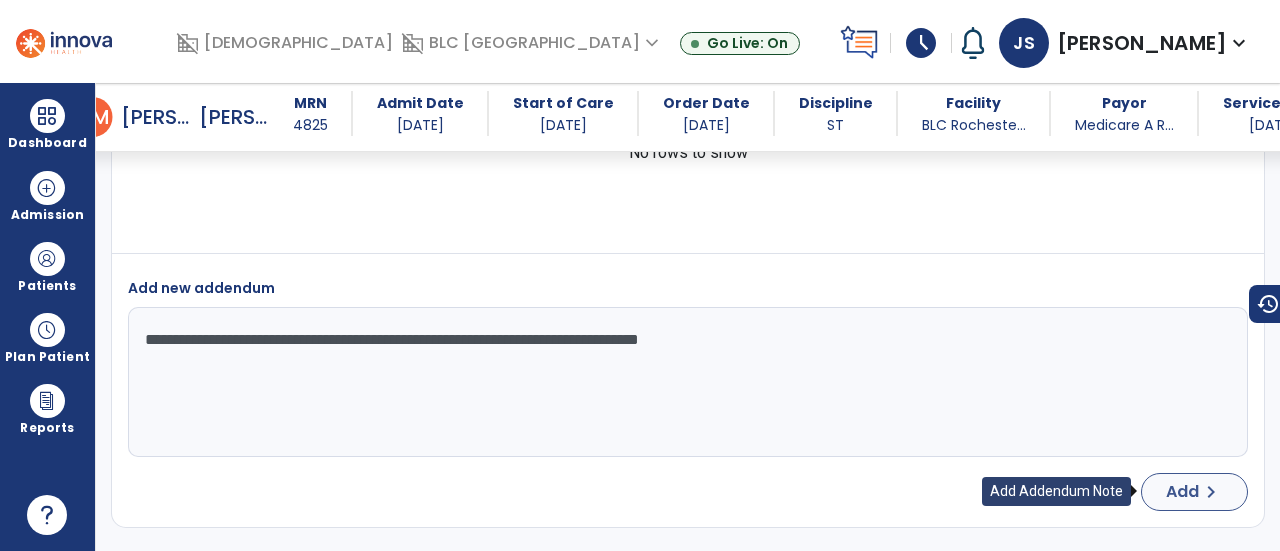 type on "**********" 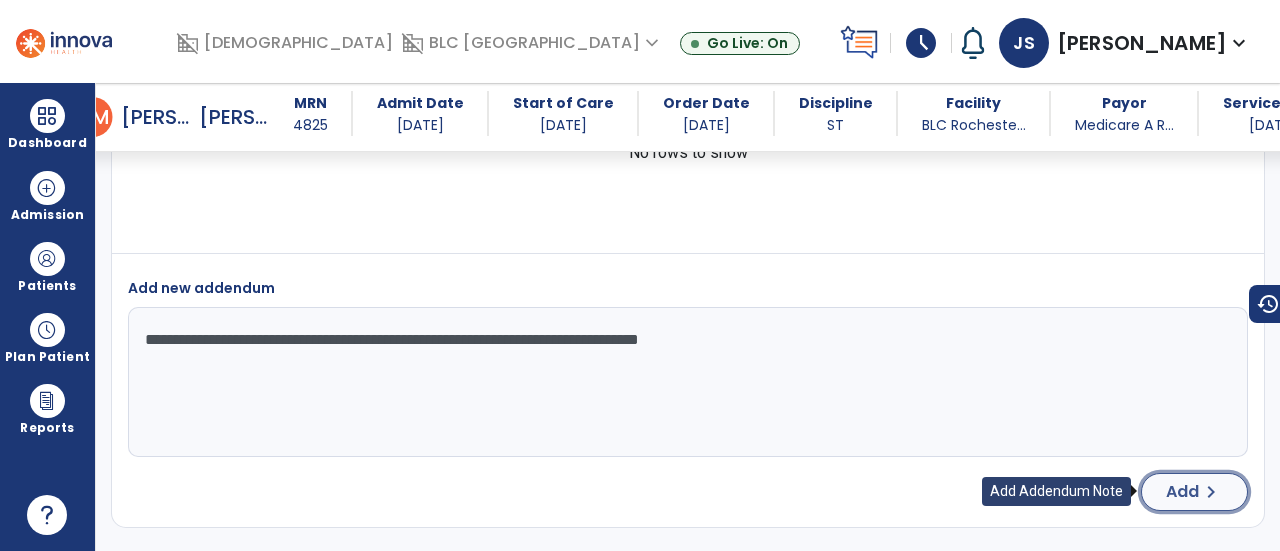 click on "Add" at bounding box center [1182, 492] 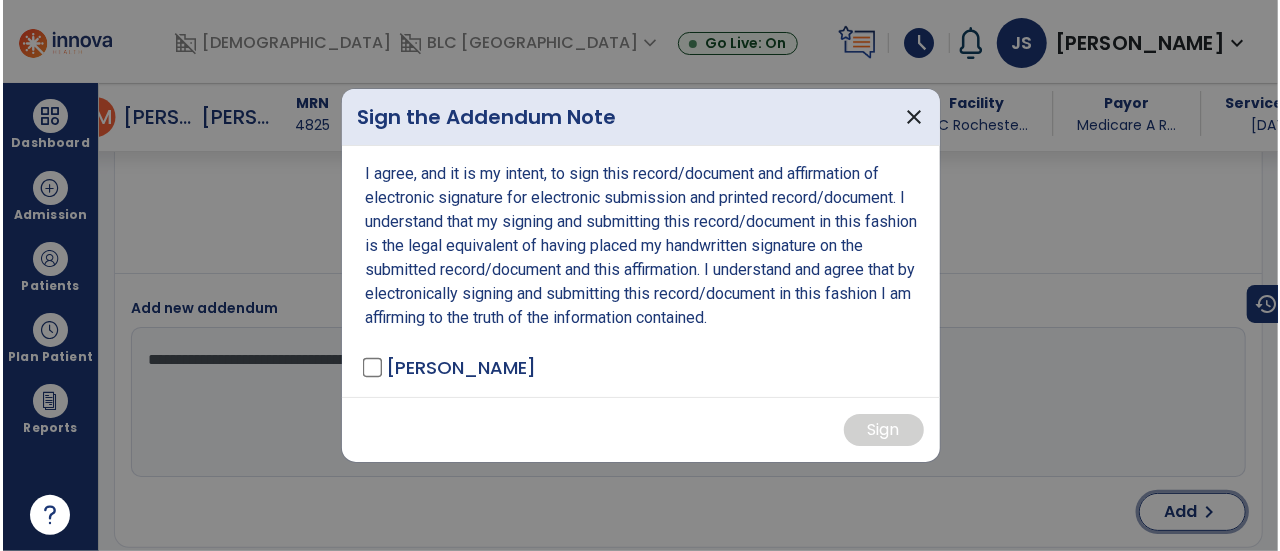 scroll, scrollTop: 3220, scrollLeft: 0, axis: vertical 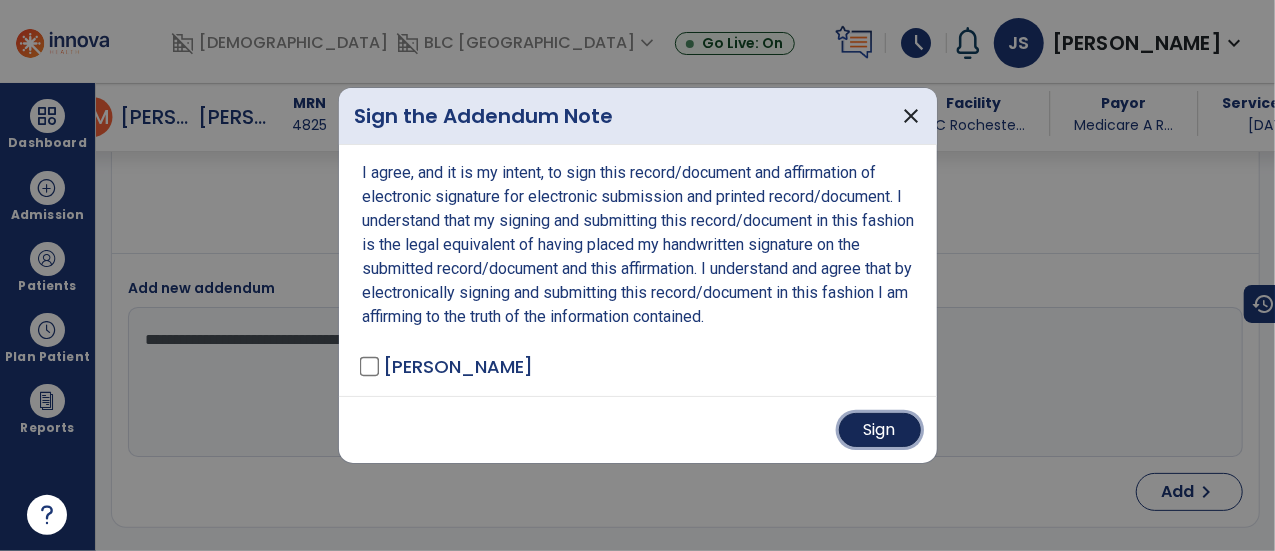 click on "Sign" at bounding box center [880, 430] 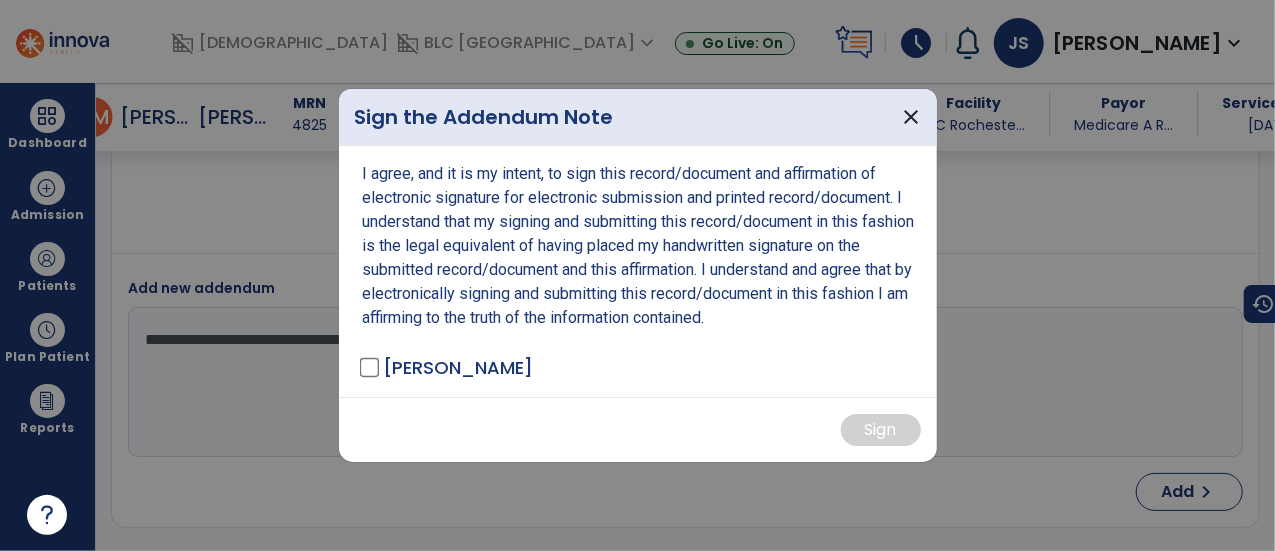 type 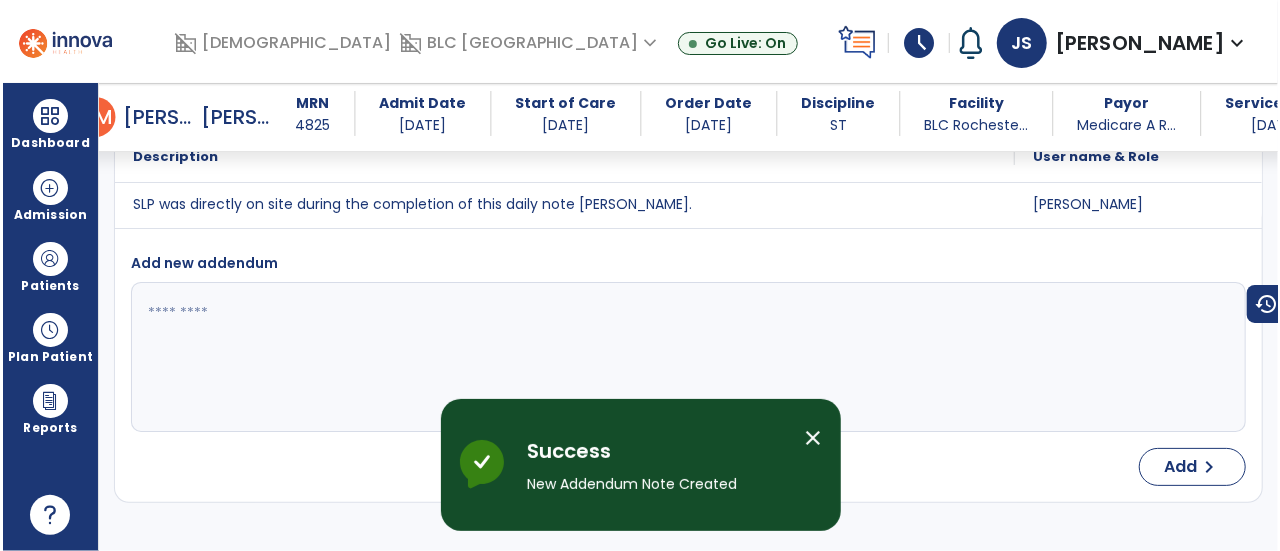 scroll, scrollTop: 3044, scrollLeft: 0, axis: vertical 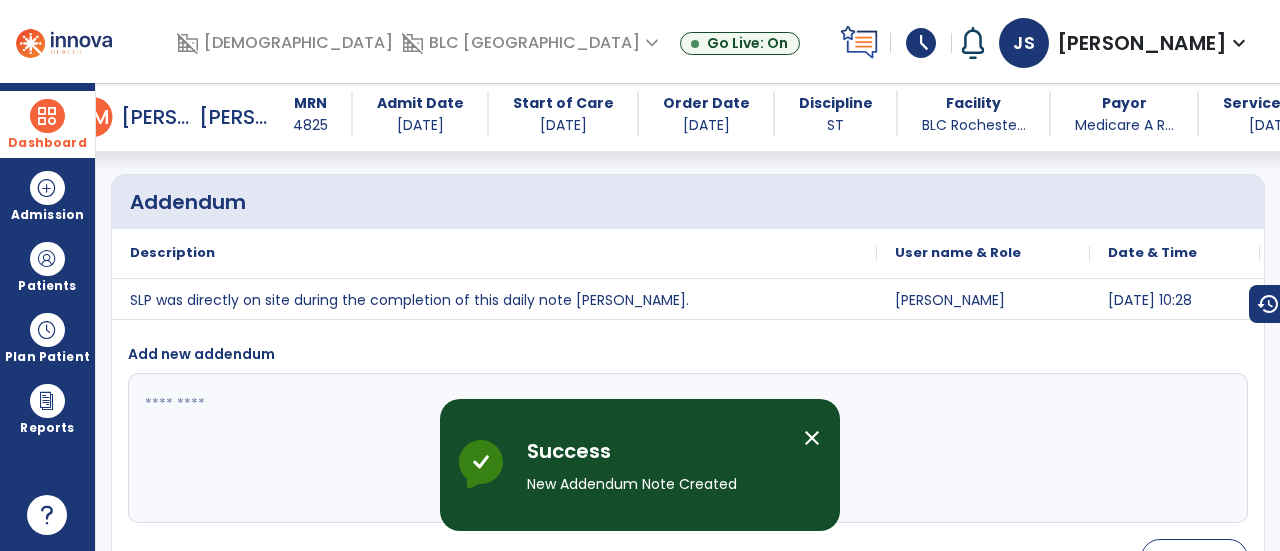 click at bounding box center (47, 116) 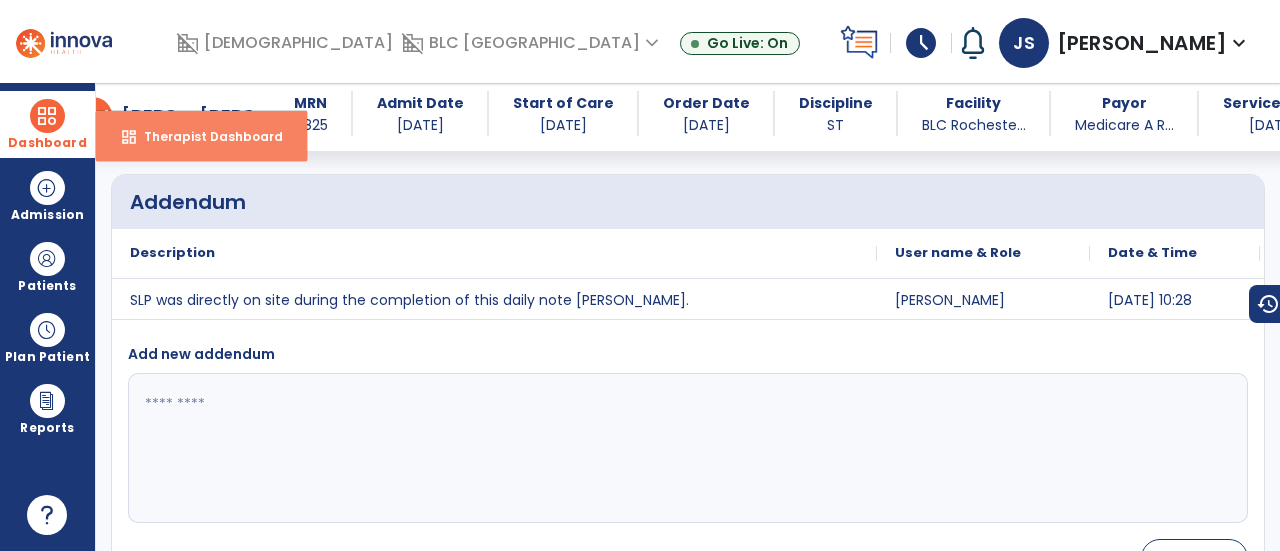 click on "dashboard  Therapist Dashboard" at bounding box center [201, 136] 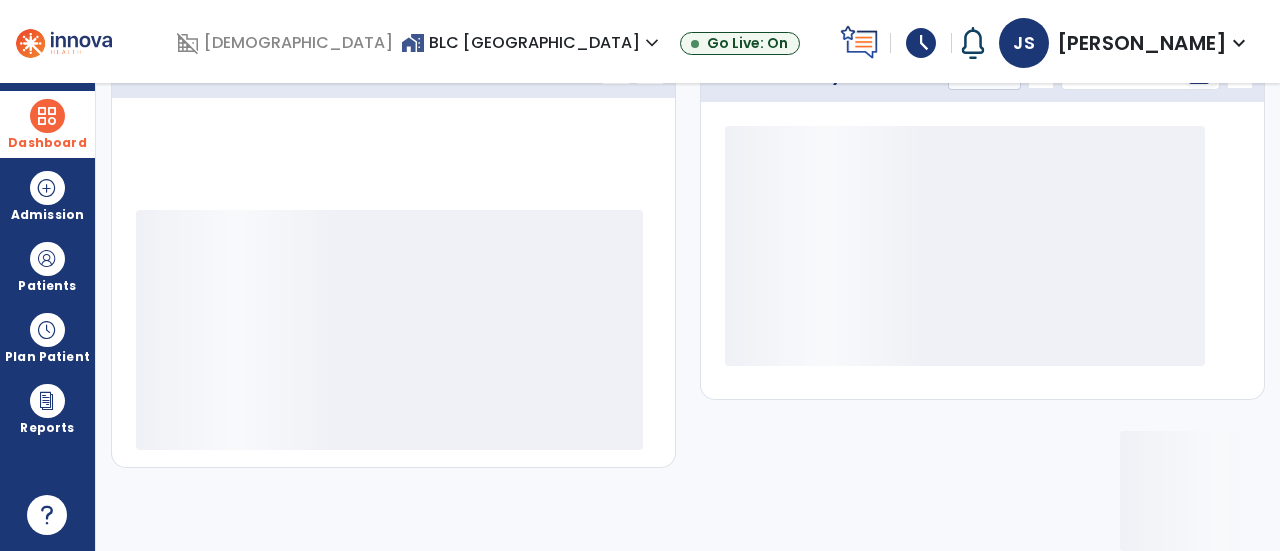scroll, scrollTop: 322, scrollLeft: 0, axis: vertical 